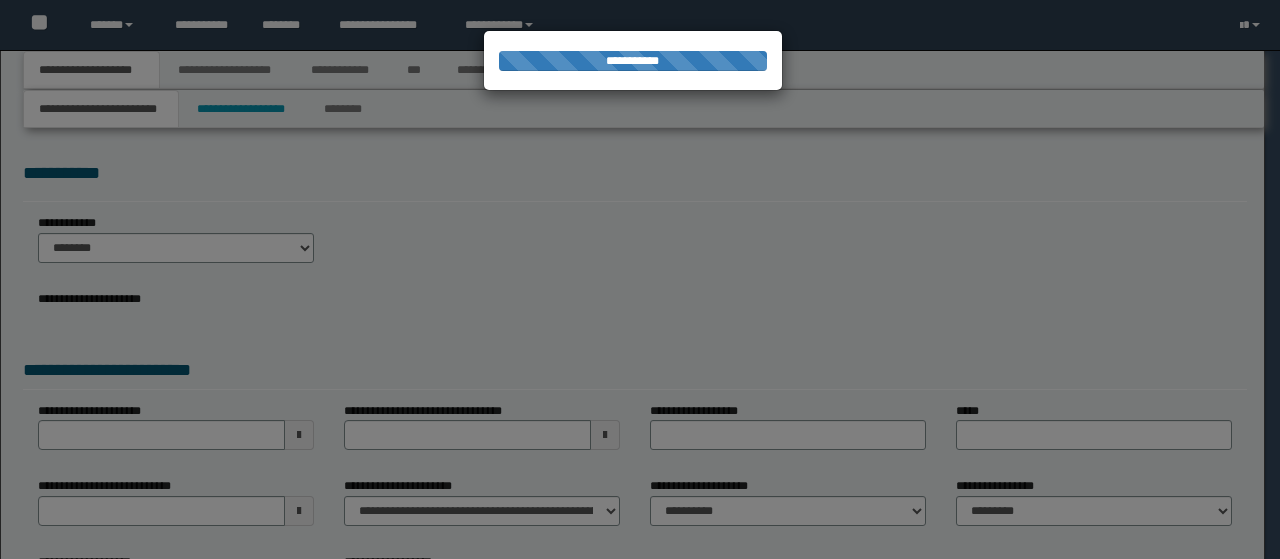scroll, scrollTop: 0, scrollLeft: 0, axis: both 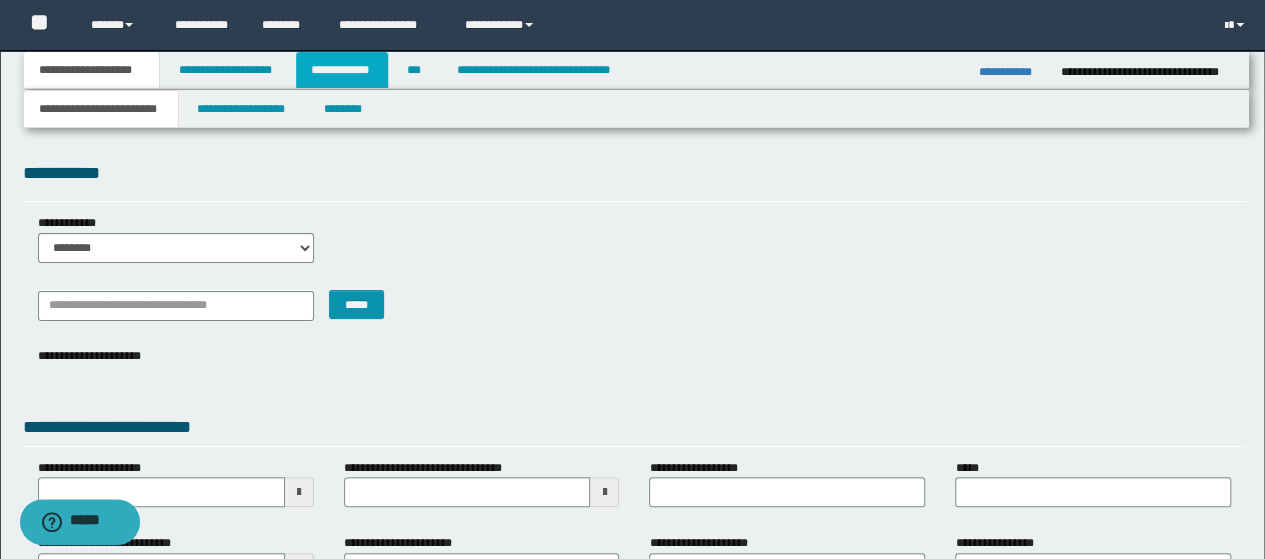 click on "**********" at bounding box center (342, 70) 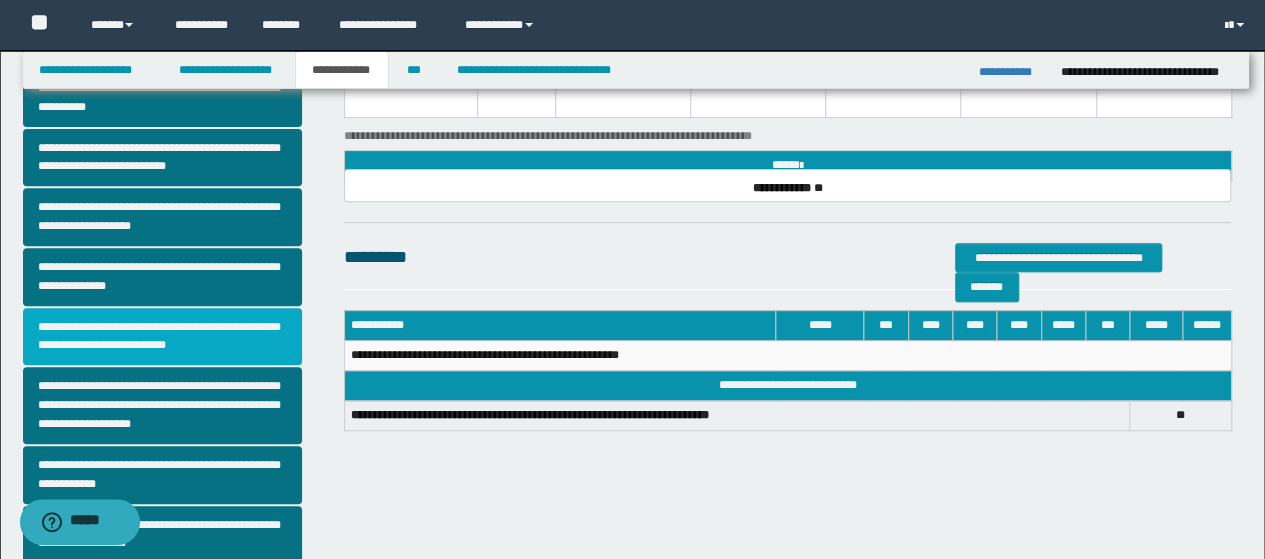 scroll, scrollTop: 400, scrollLeft: 0, axis: vertical 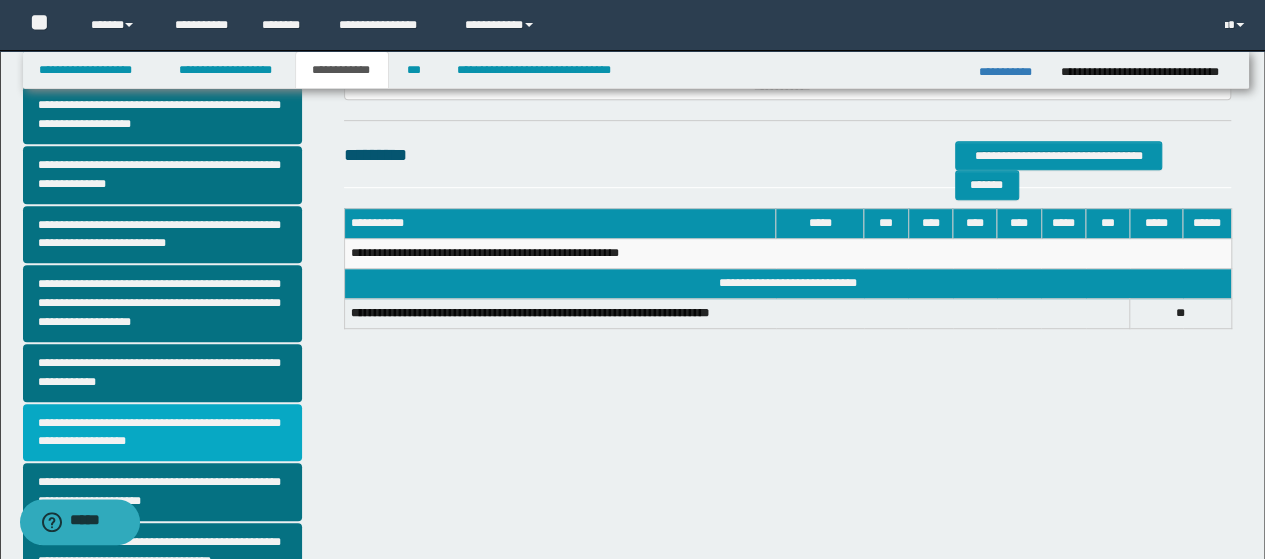 click on "**********" at bounding box center [162, 433] 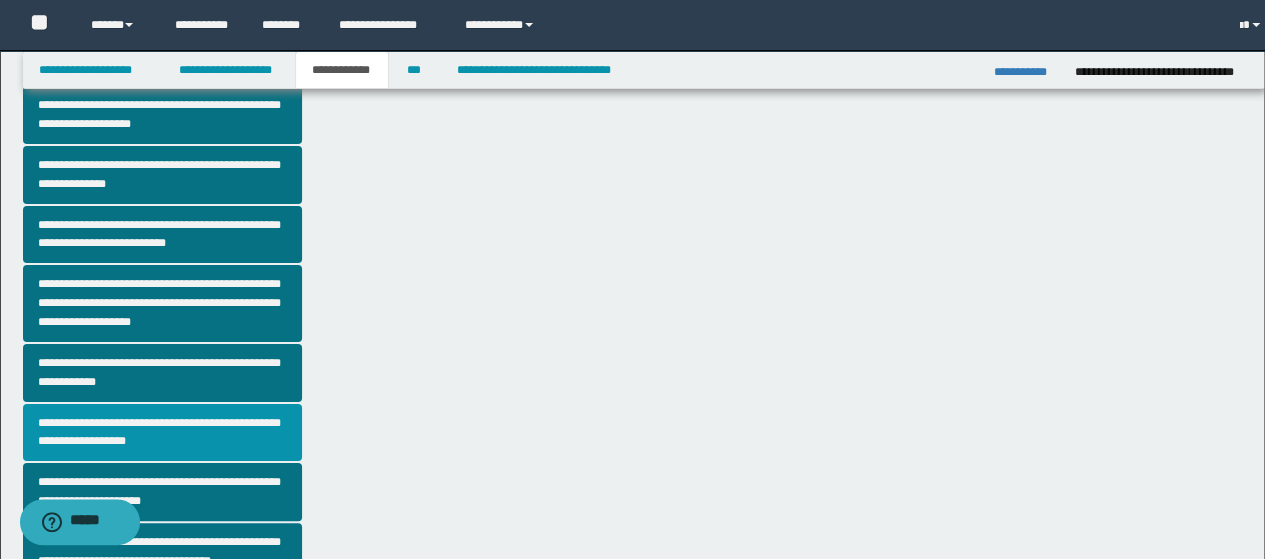 scroll, scrollTop: 0, scrollLeft: 0, axis: both 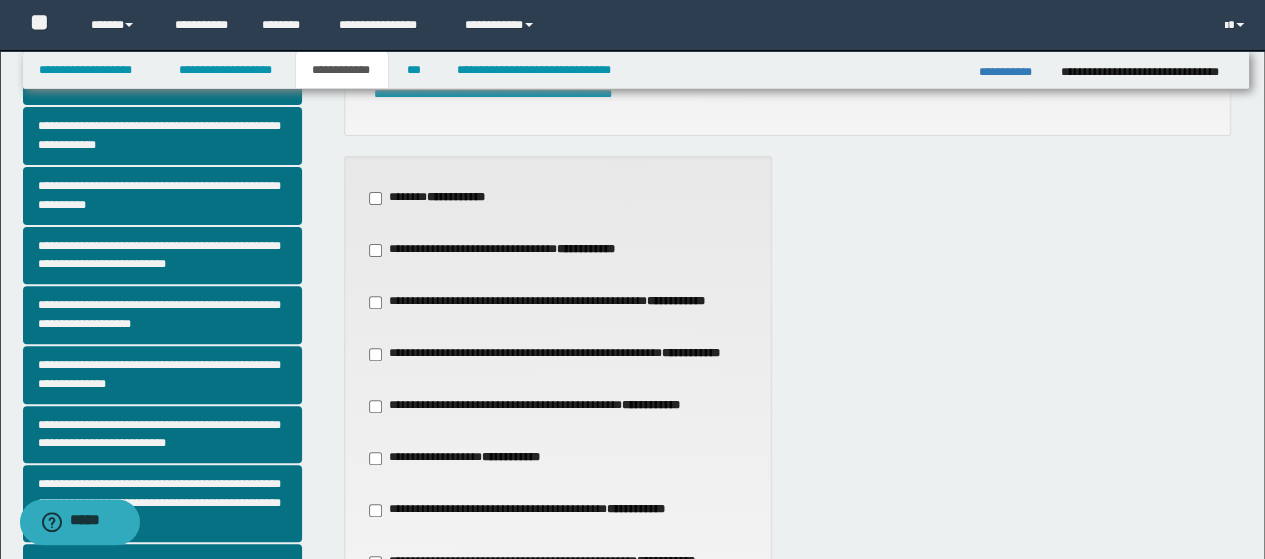 click on "**********" at bounding box center (537, 406) 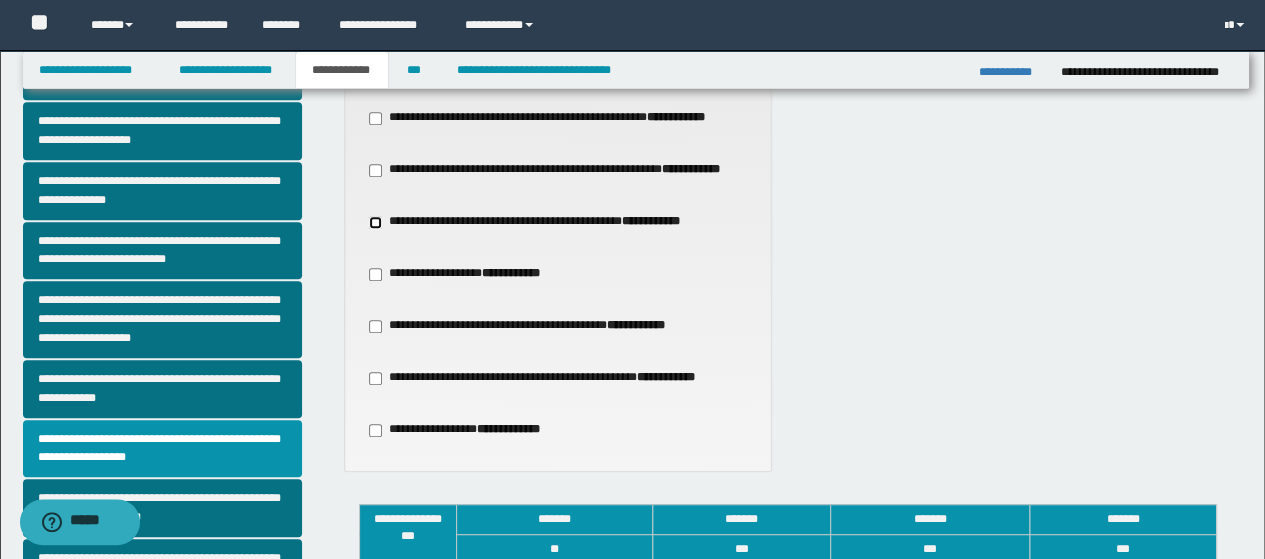 scroll, scrollTop: 600, scrollLeft: 0, axis: vertical 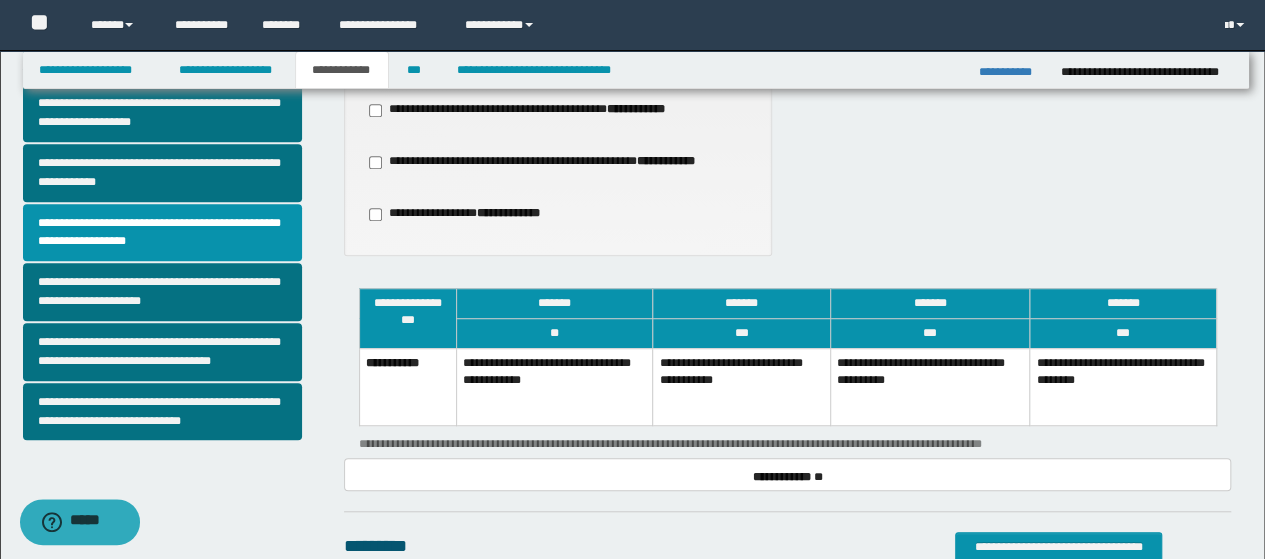 click on "**********" at bounding box center [1123, 386] 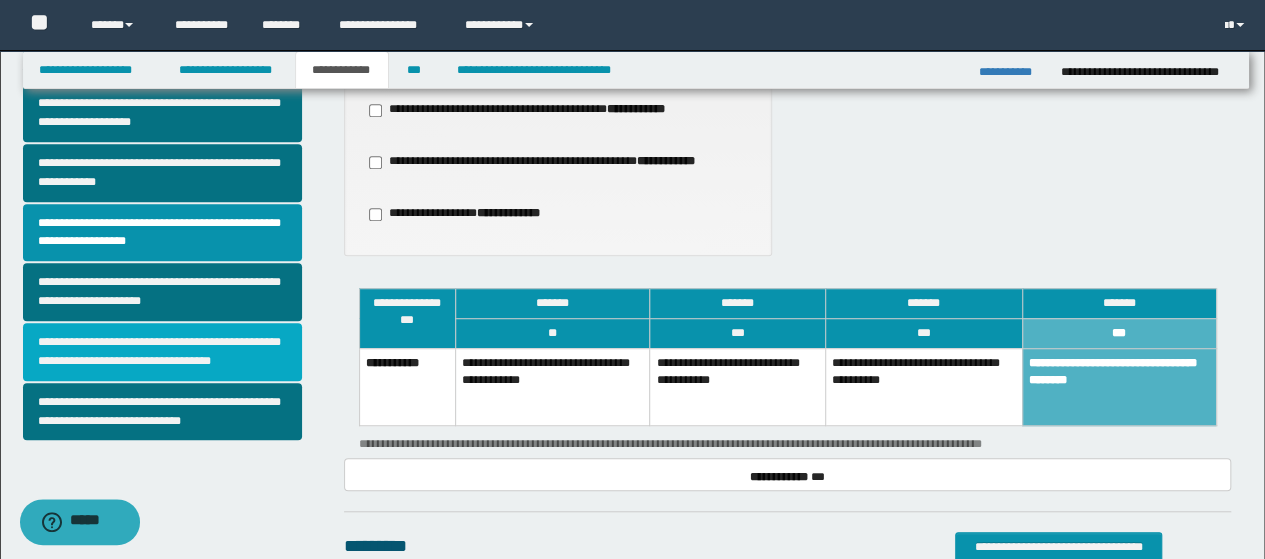 click on "**********" at bounding box center (162, 352) 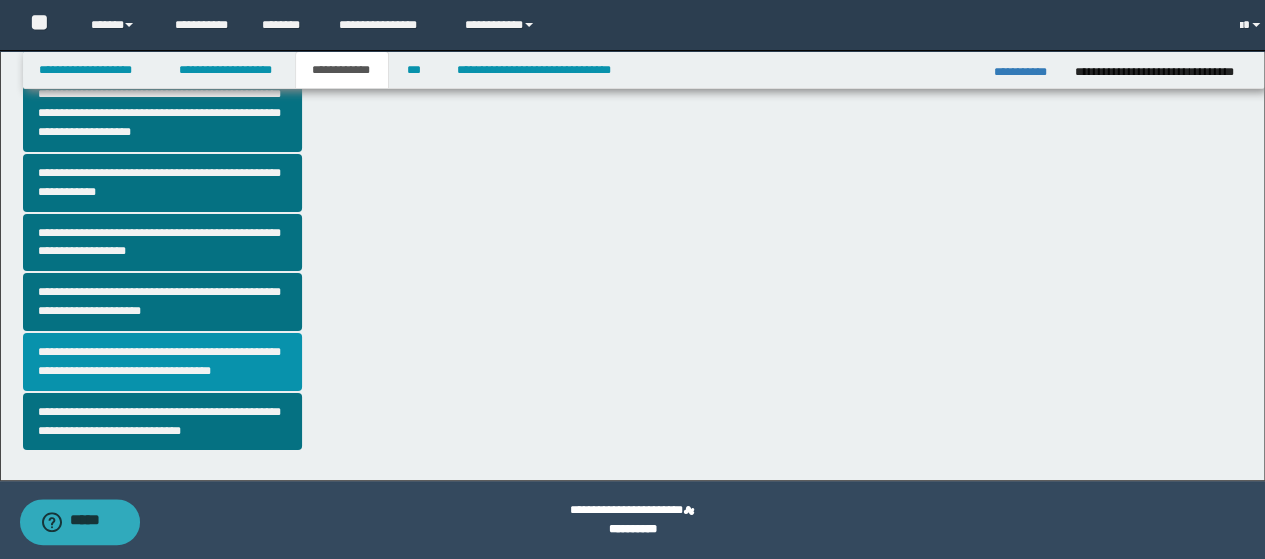 scroll, scrollTop: 0, scrollLeft: 0, axis: both 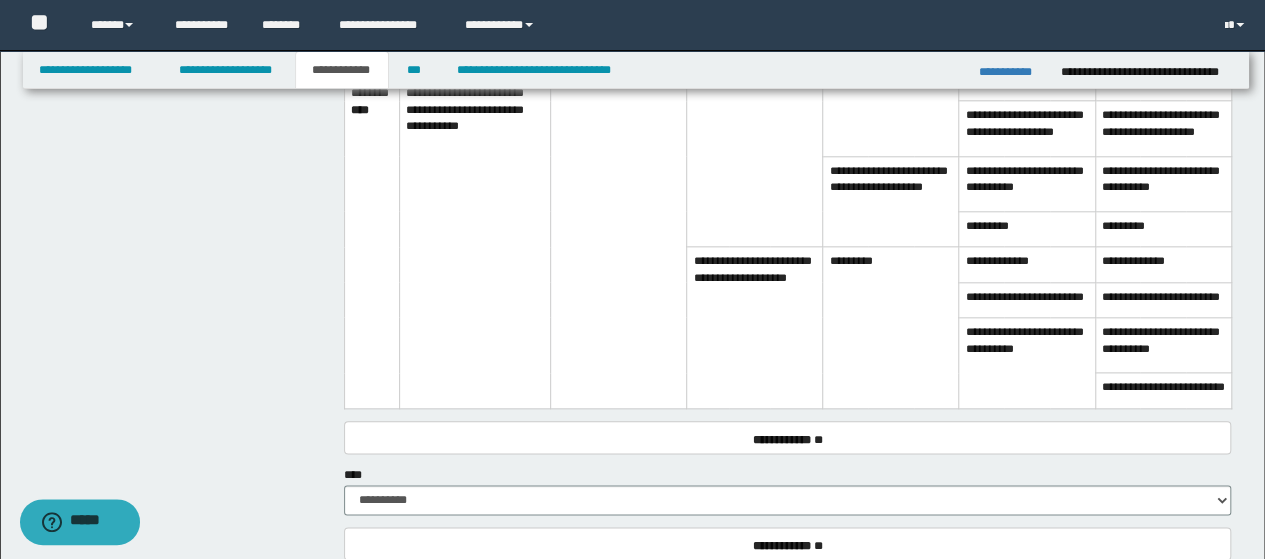 drag, startPoint x: 1022, startPoint y: 339, endPoint x: 1022, endPoint y: 359, distance: 20 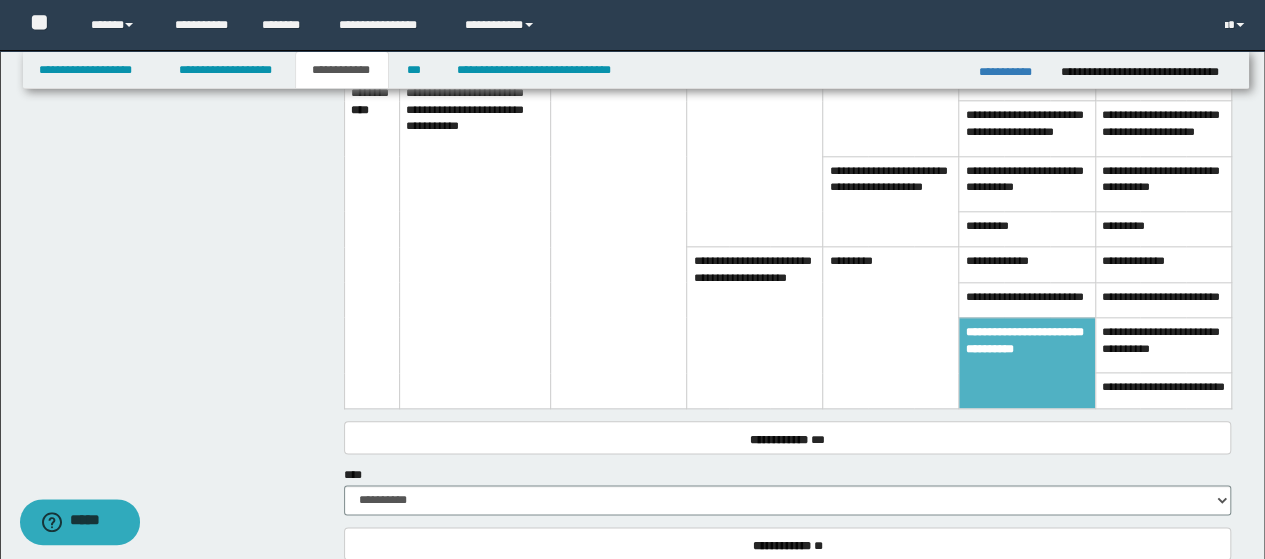 click on "**********" at bounding box center (1027, 299) 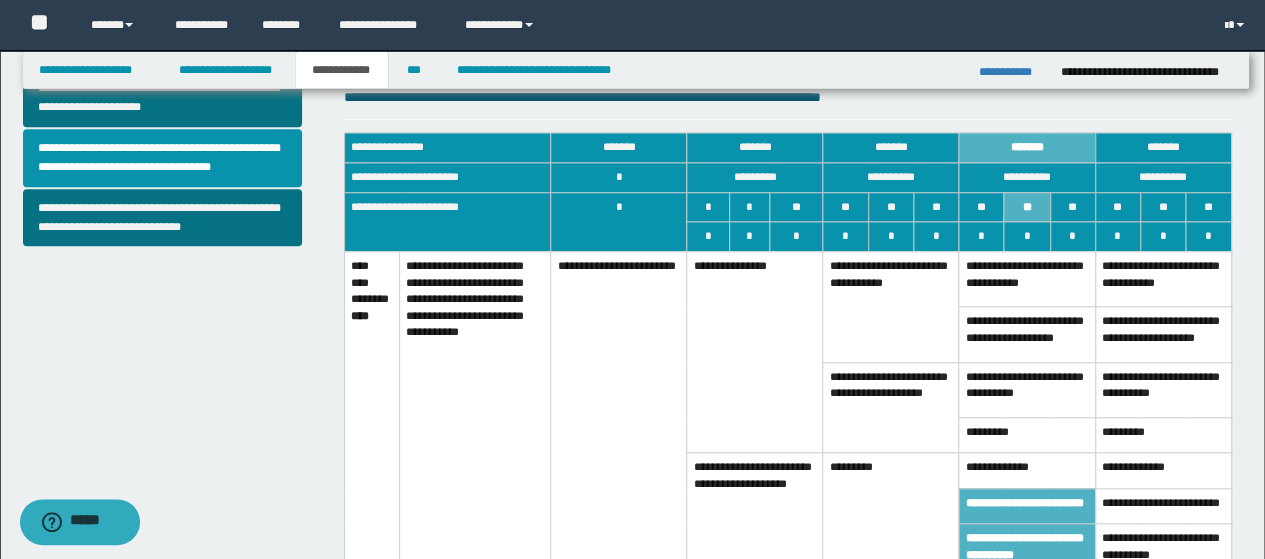 scroll, scrollTop: 800, scrollLeft: 0, axis: vertical 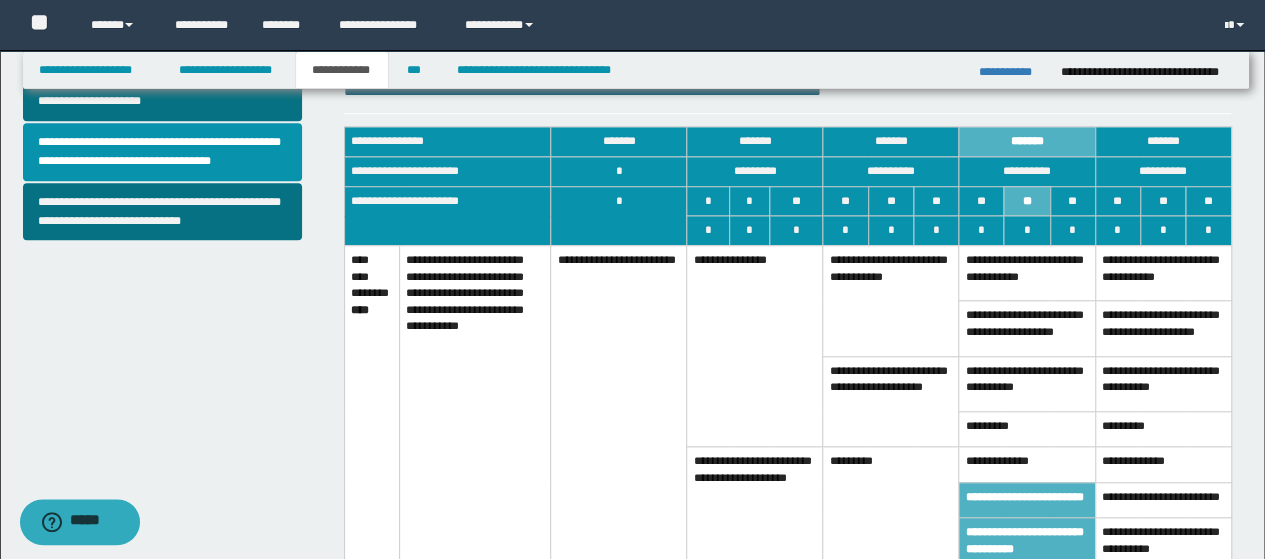 click on "**********" at bounding box center [1027, 464] 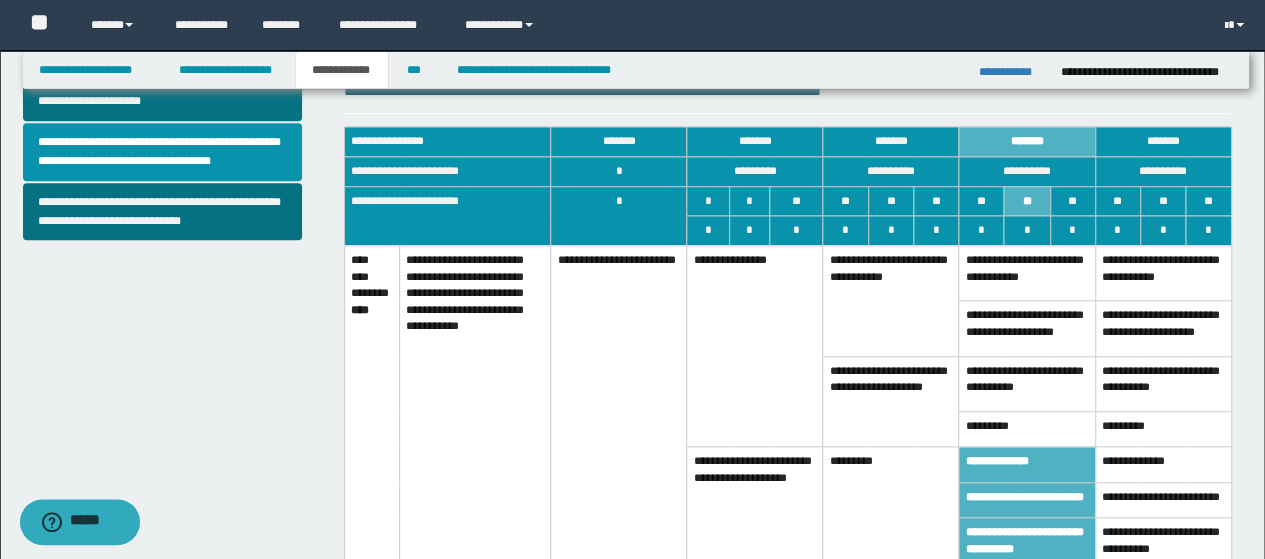 click on "*********" at bounding box center (1027, 428) 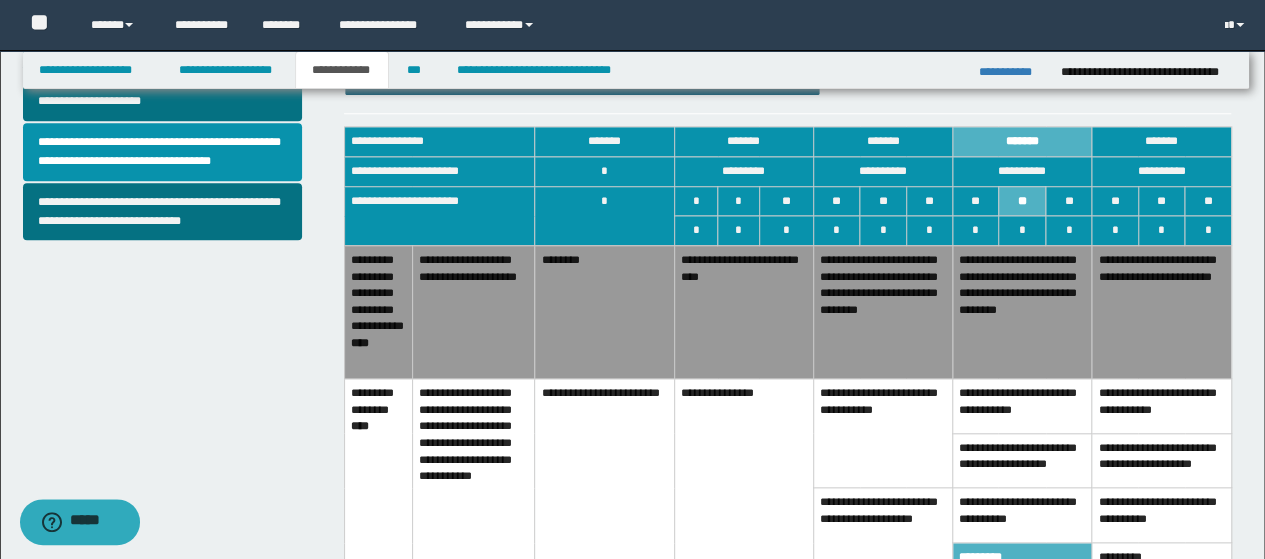 drag, startPoint x: 1014, startPoint y: 480, endPoint x: 1022, endPoint y: 455, distance: 26.24881 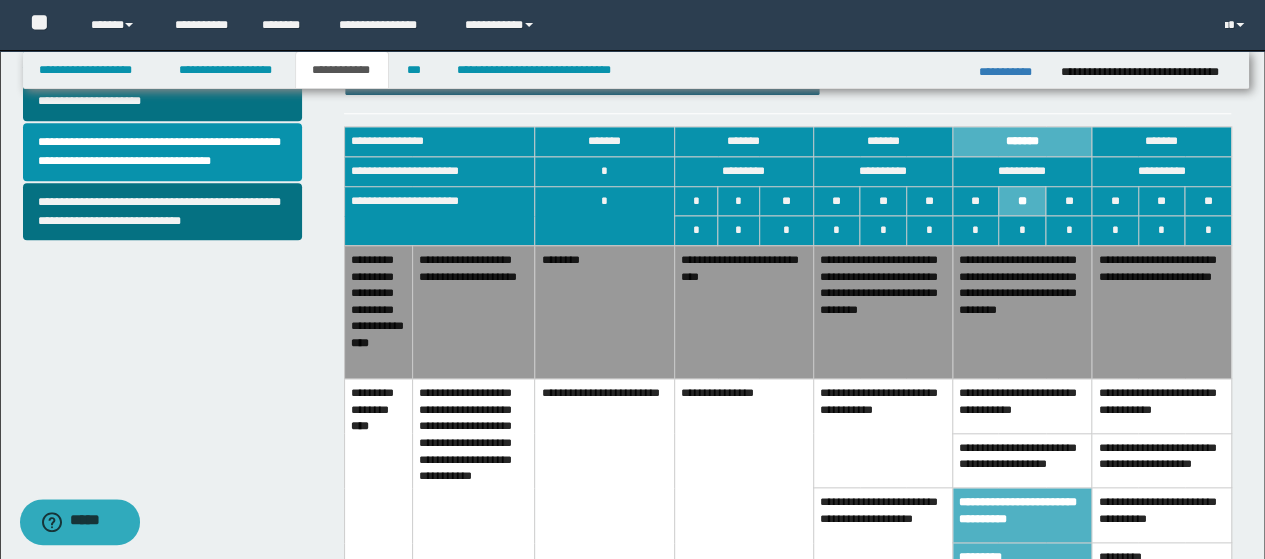 drag, startPoint x: 1023, startPoint y: 446, endPoint x: 1026, endPoint y: 420, distance: 26.172504 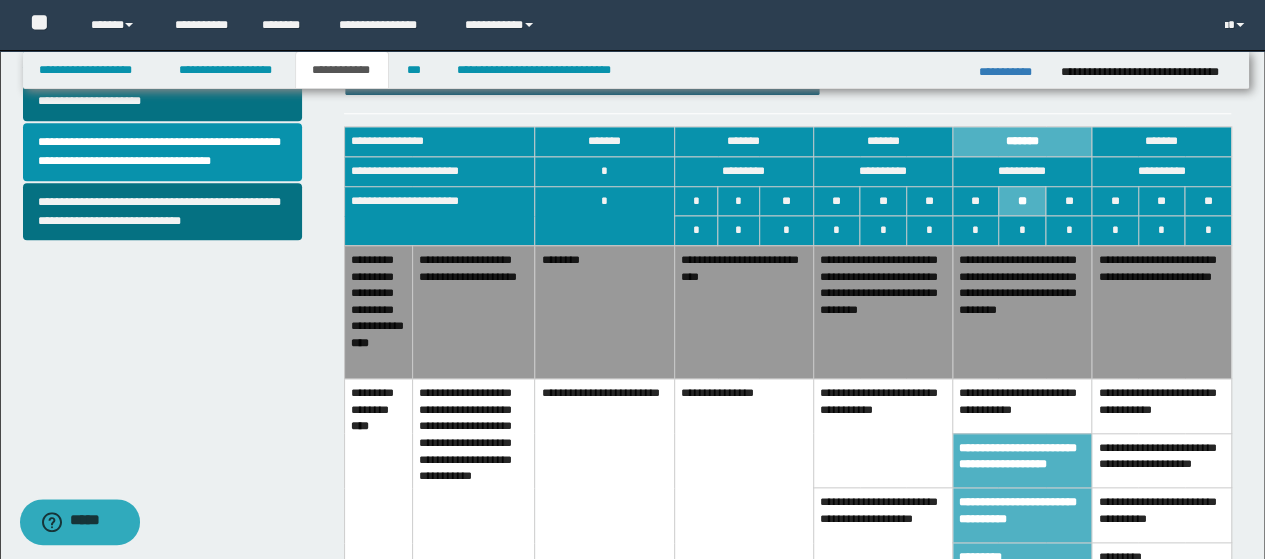 drag, startPoint x: 1028, startPoint y: 394, endPoint x: 1078, endPoint y: 315, distance: 93.49332 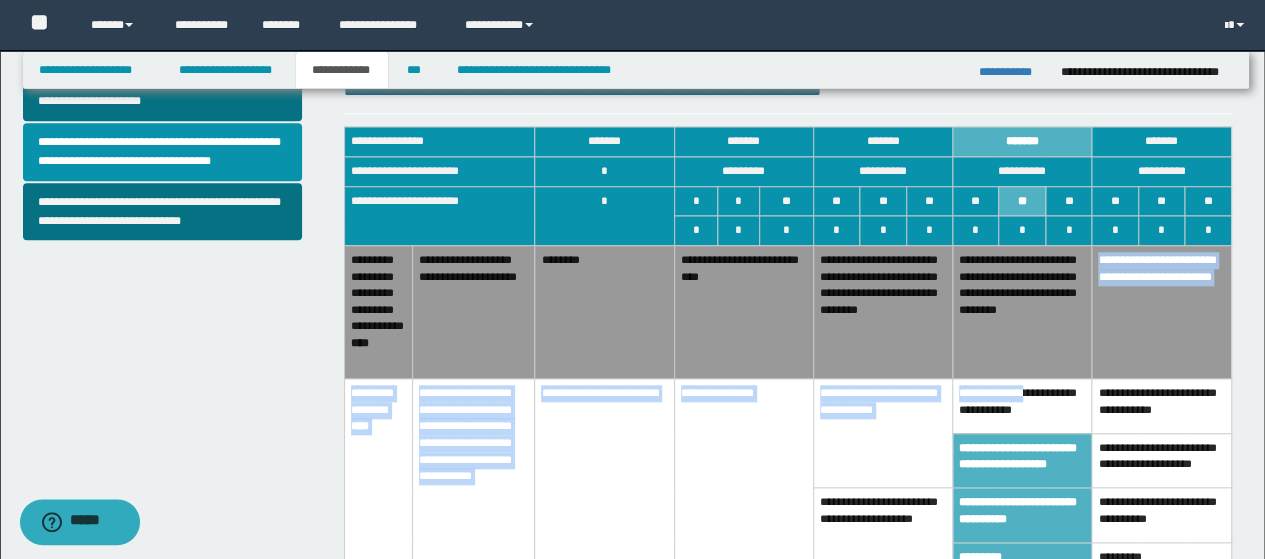 click on "**********" at bounding box center [1161, 311] 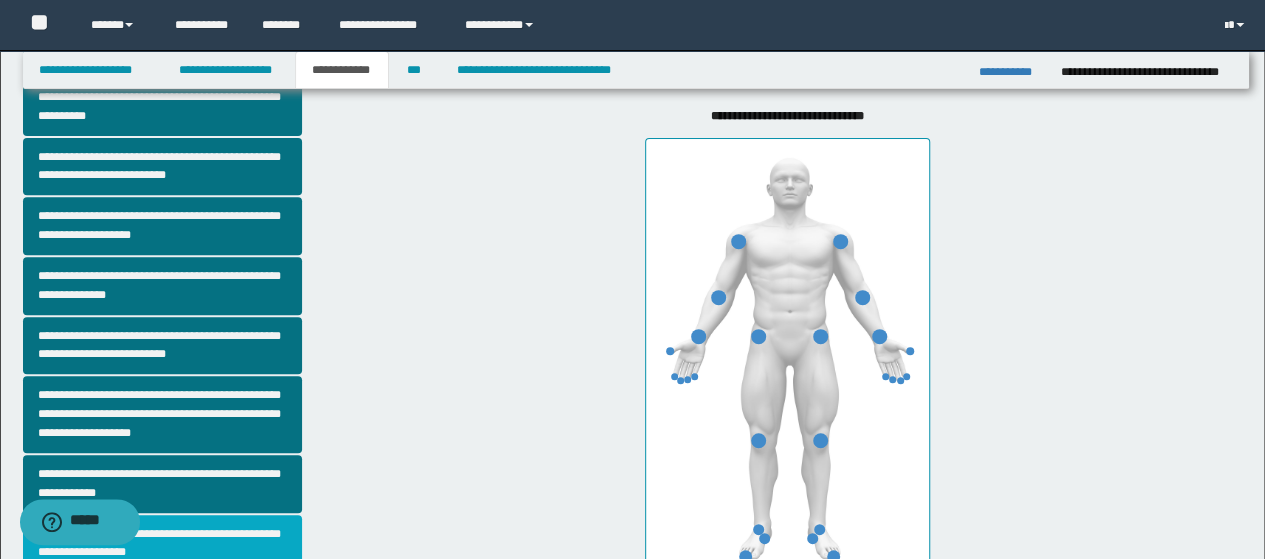 scroll, scrollTop: 200, scrollLeft: 0, axis: vertical 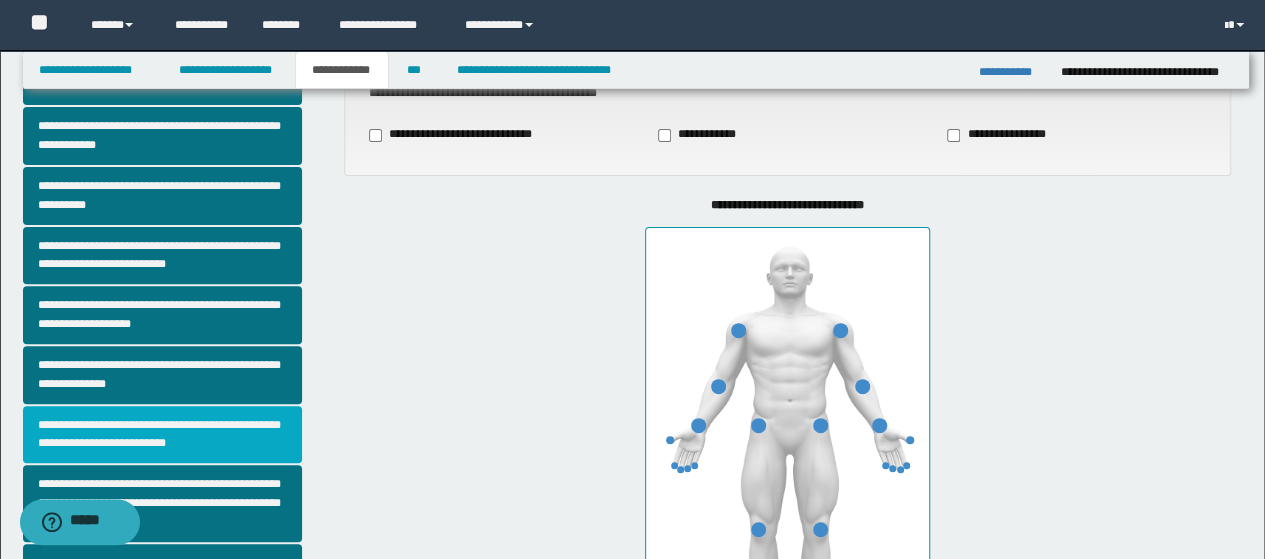 click on "**********" at bounding box center [162, 435] 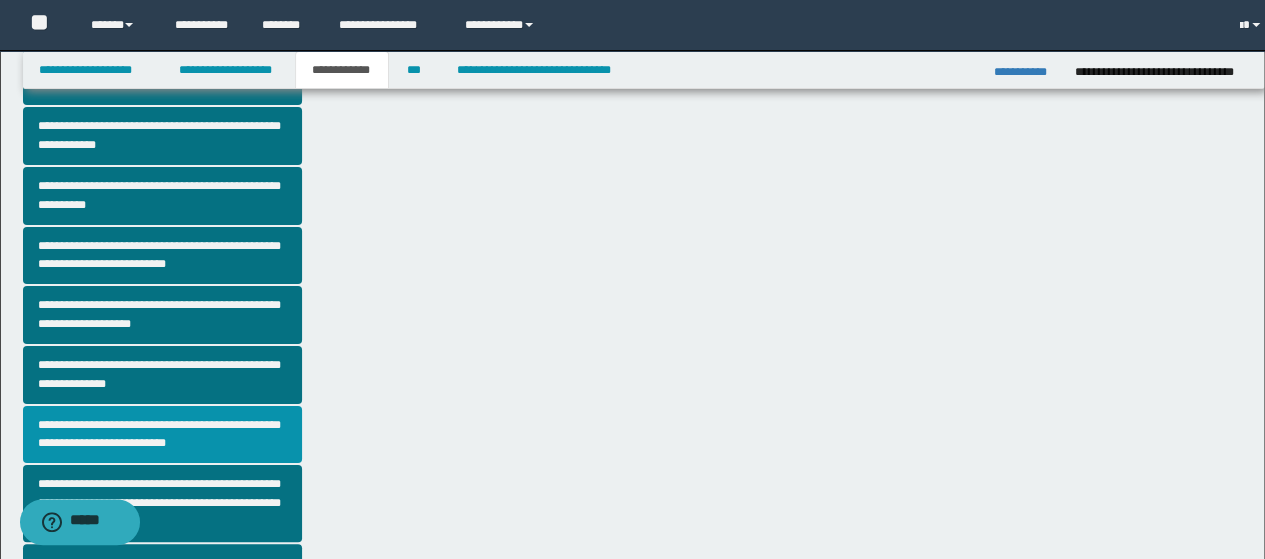 scroll, scrollTop: 0, scrollLeft: 0, axis: both 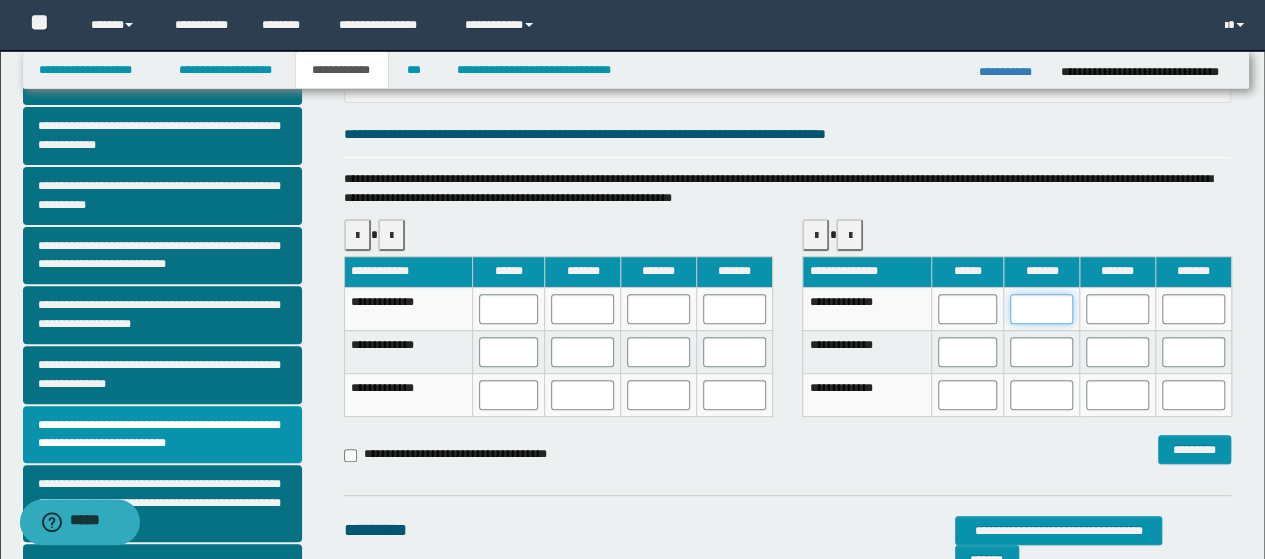 click at bounding box center [1041, 309] 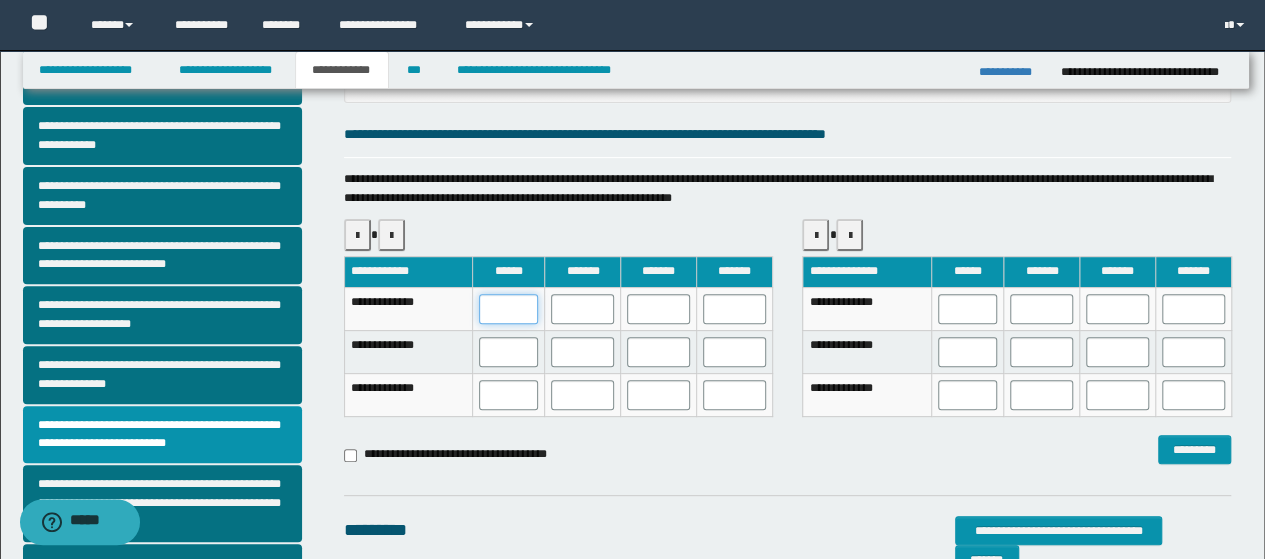 click at bounding box center (509, 309) 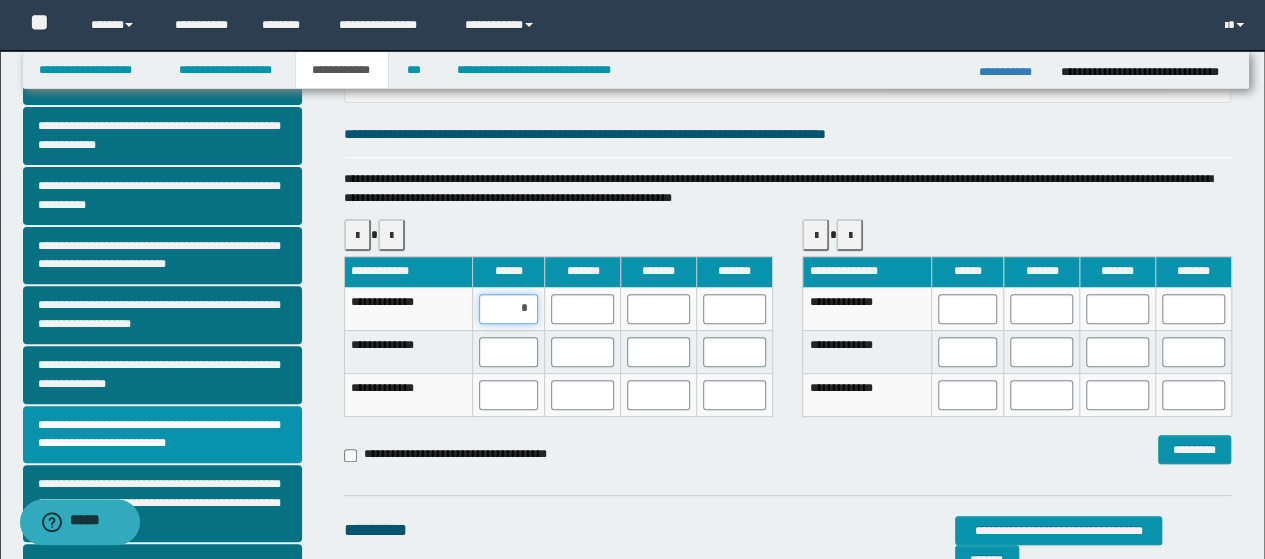 type on "**" 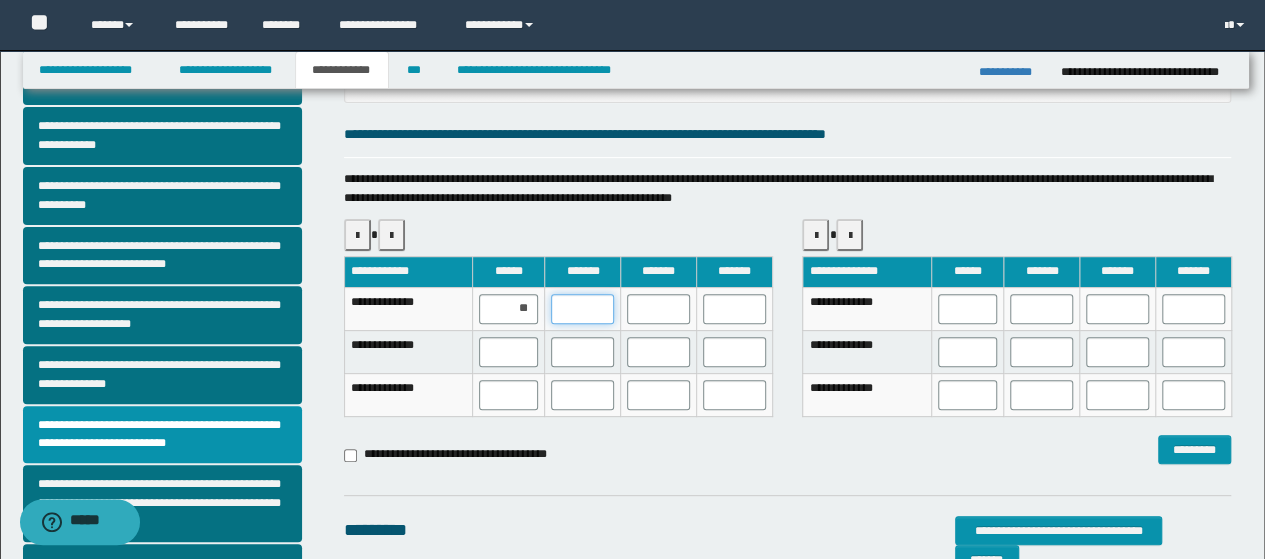 click at bounding box center [582, 309] 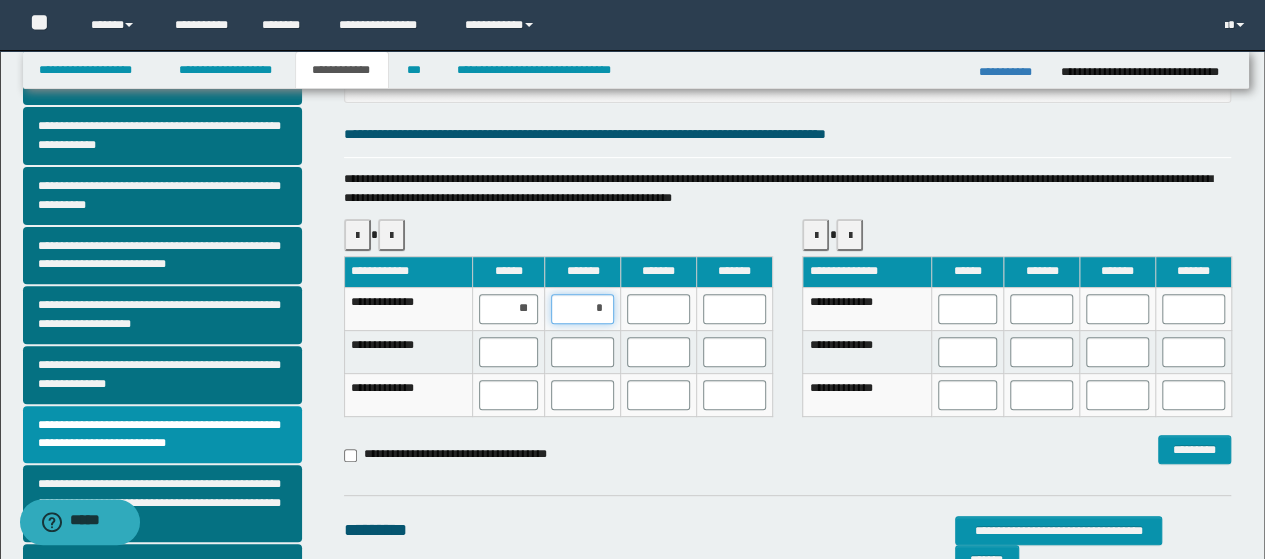 type on "**" 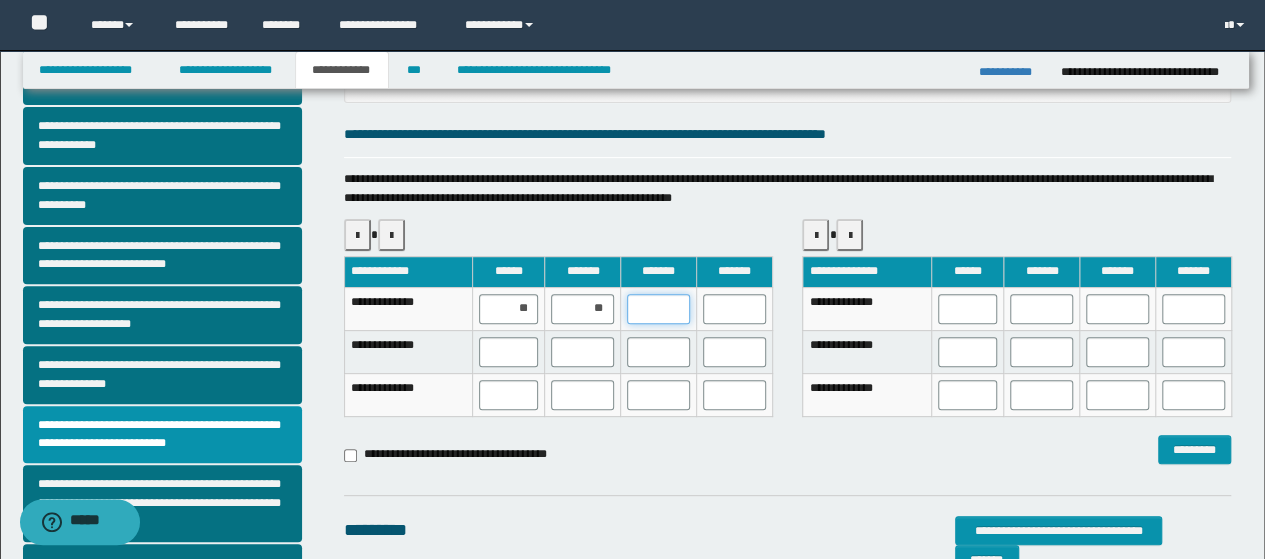 click at bounding box center [658, 309] 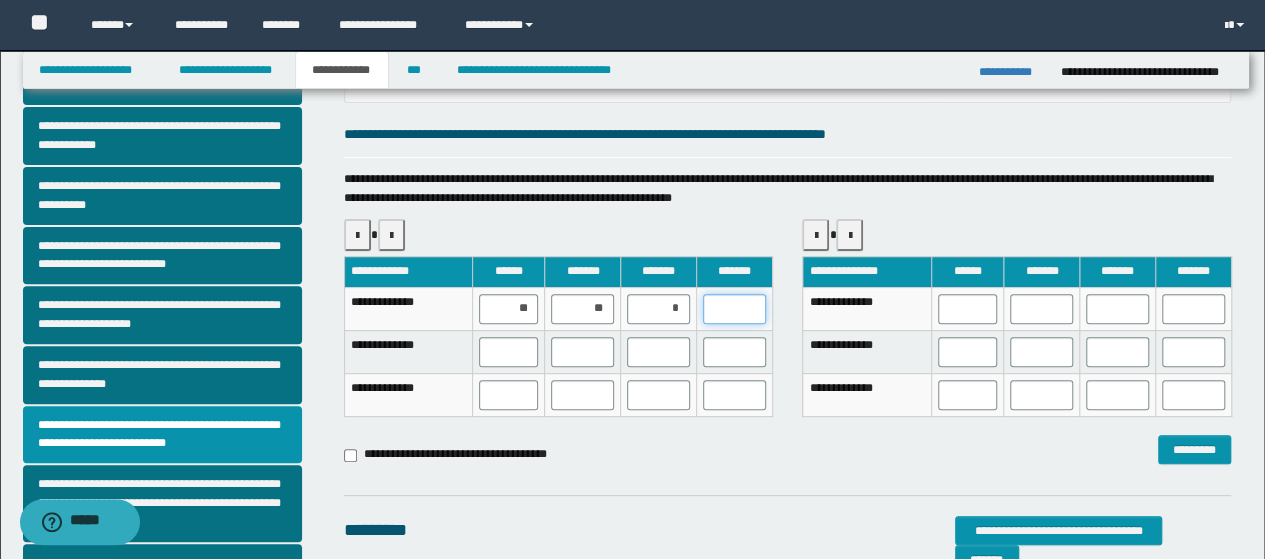 click at bounding box center (734, 309) 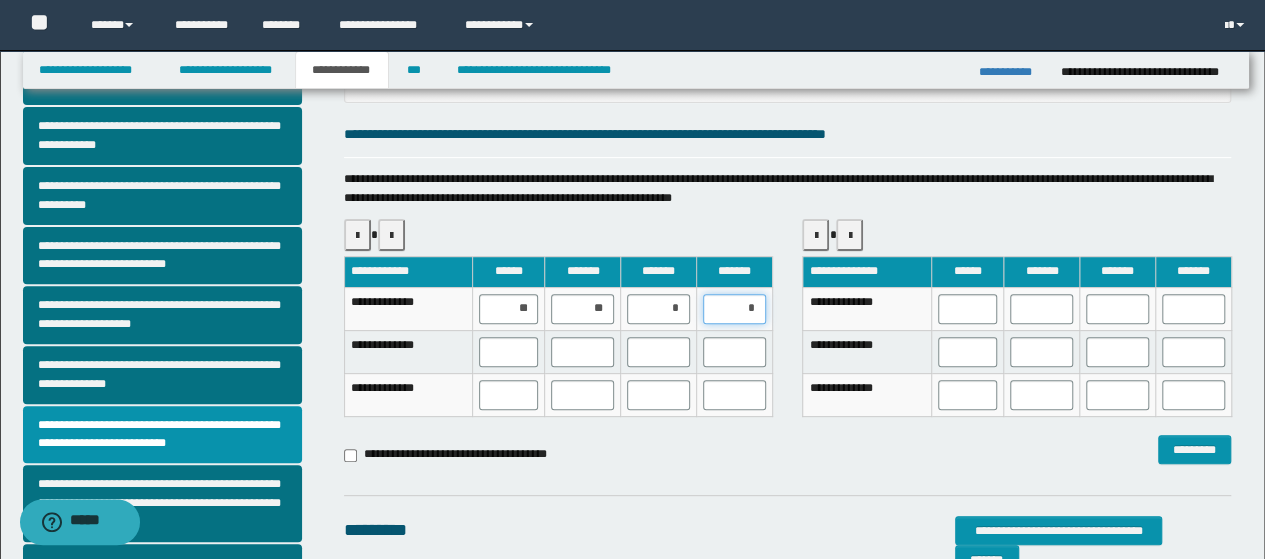 type on "**" 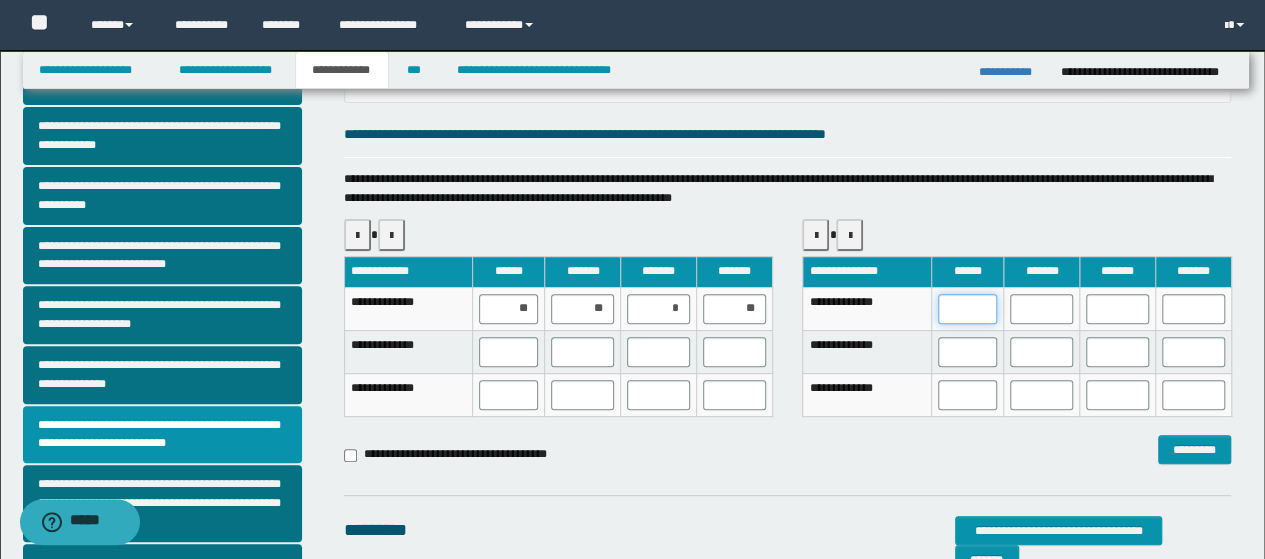 click at bounding box center (968, 309) 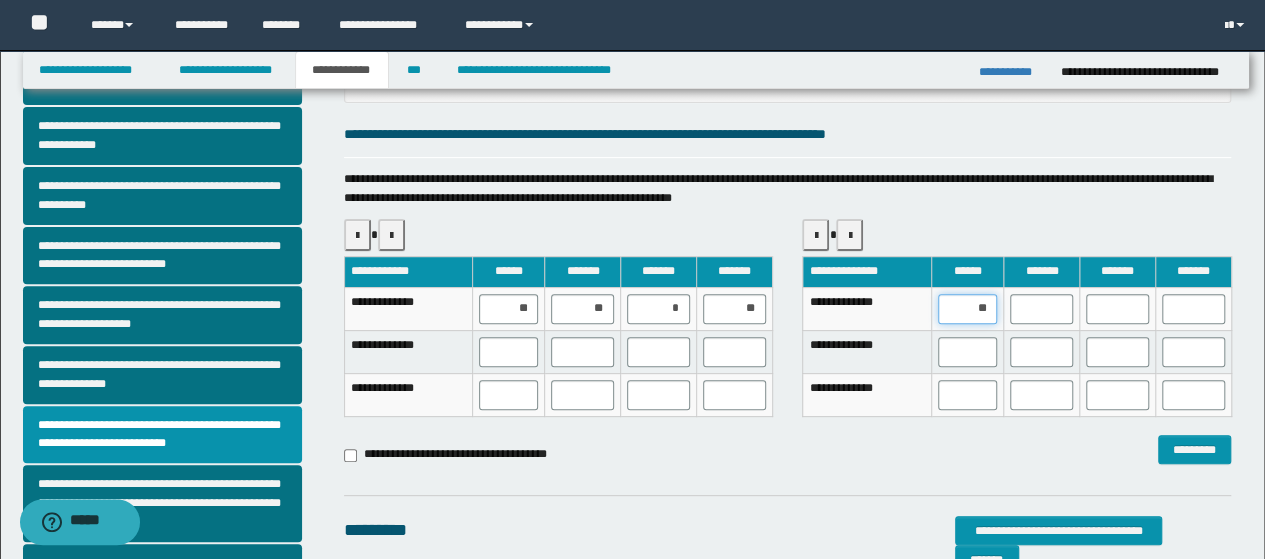 type on "***" 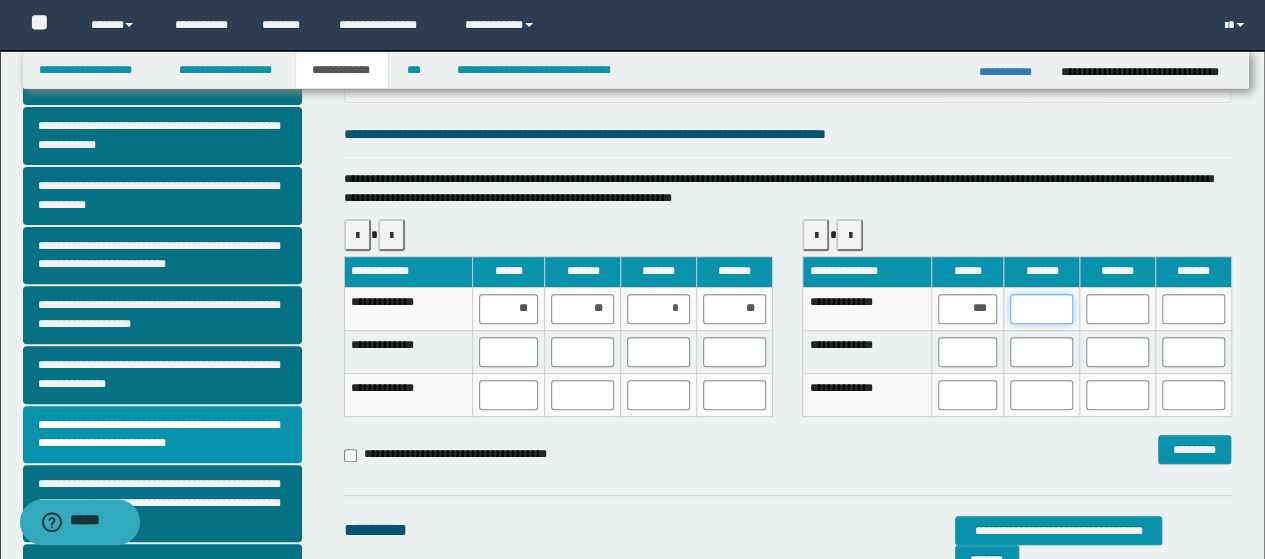 drag, startPoint x: 1065, startPoint y: 310, endPoint x: 1037, endPoint y: 367, distance: 63.505905 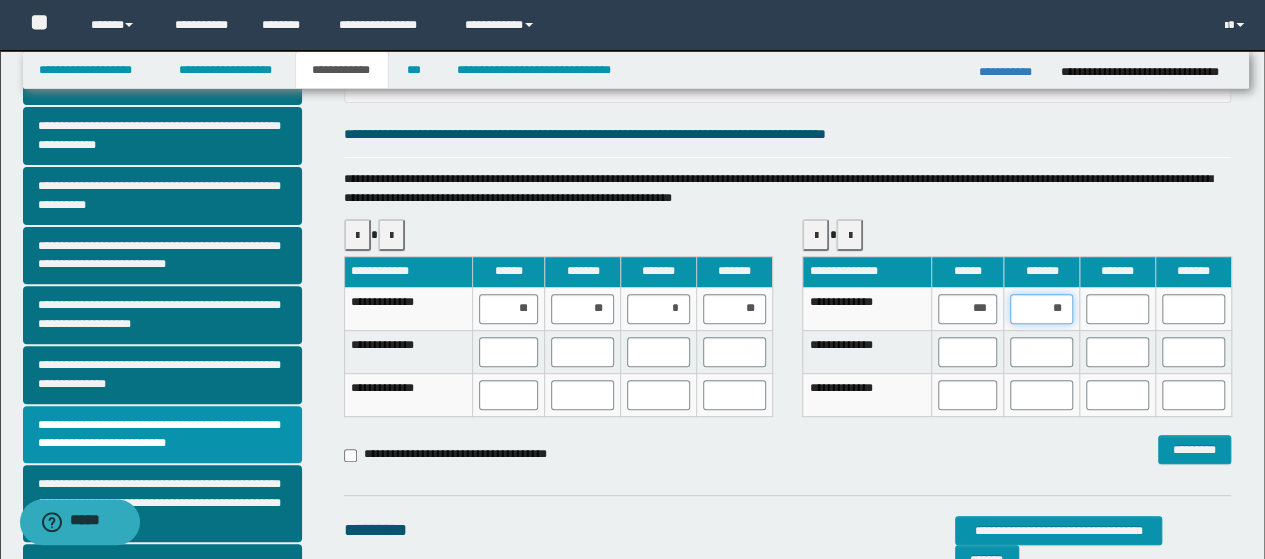 type on "***" 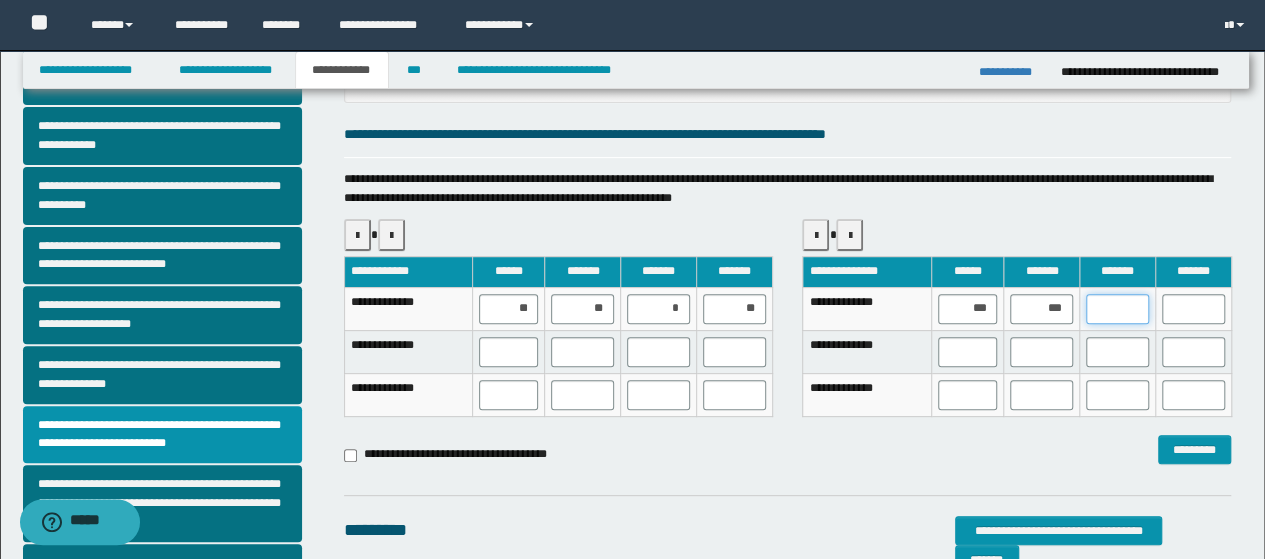 click at bounding box center [1117, 309] 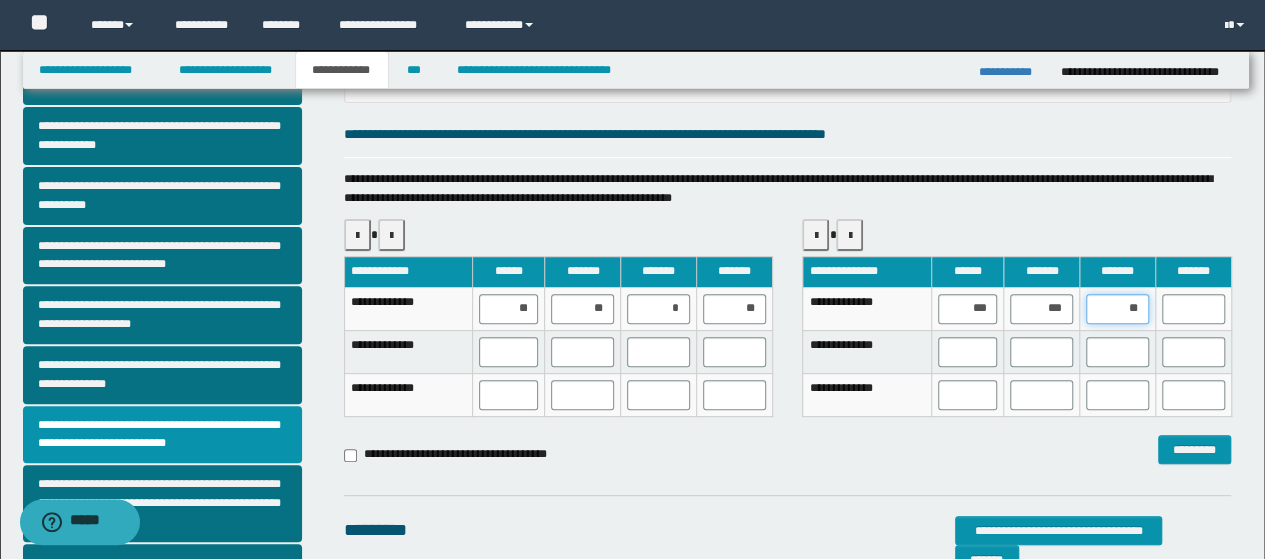 type on "***" 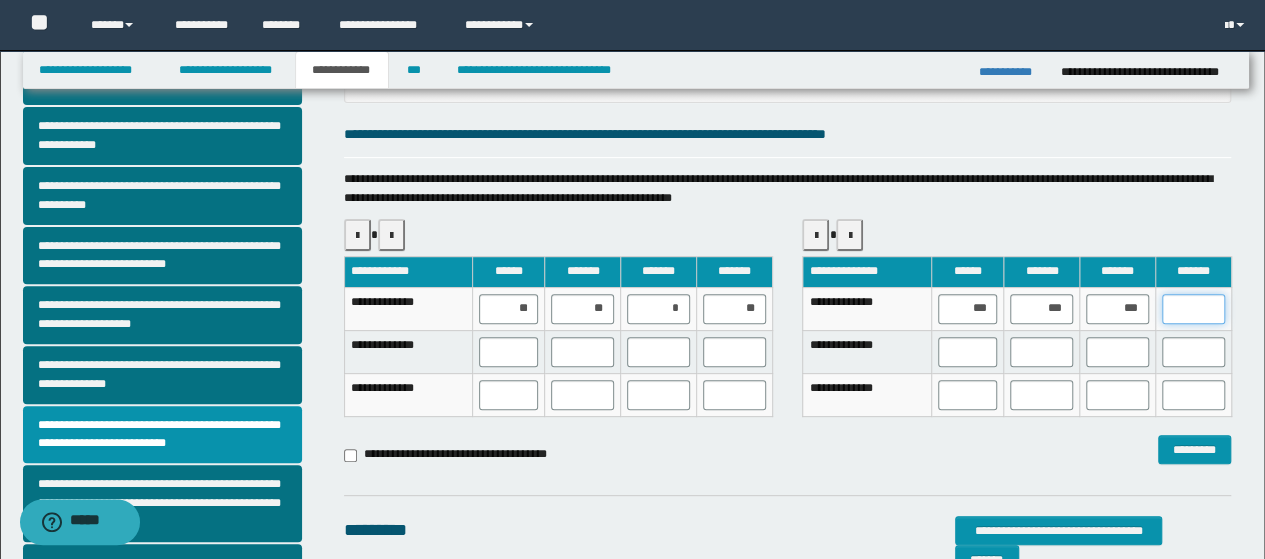 click at bounding box center (1193, 309) 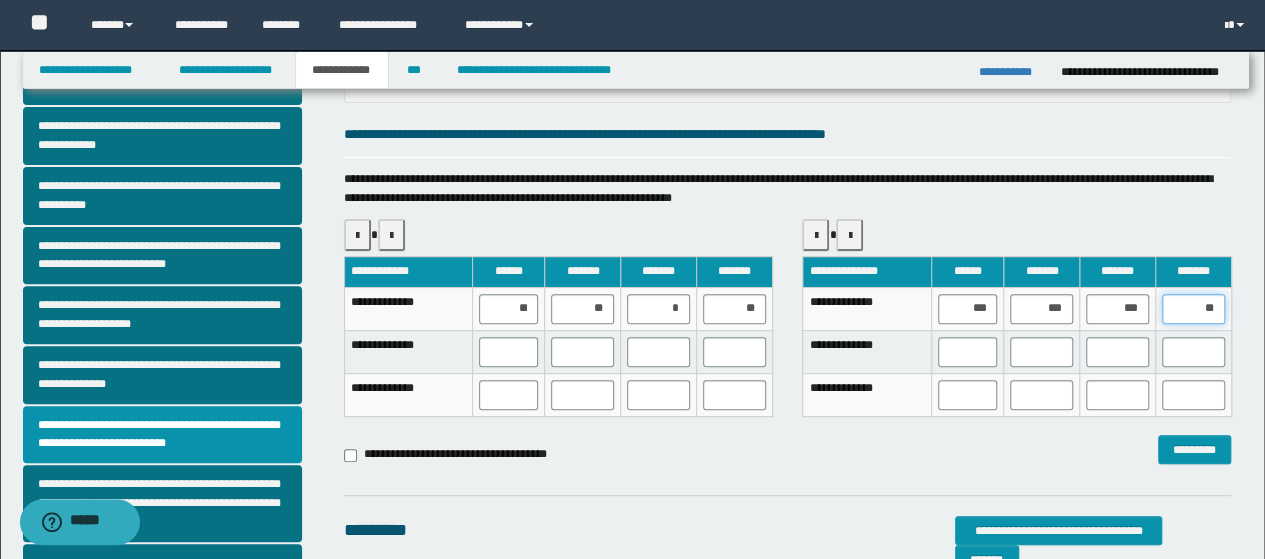 type on "***" 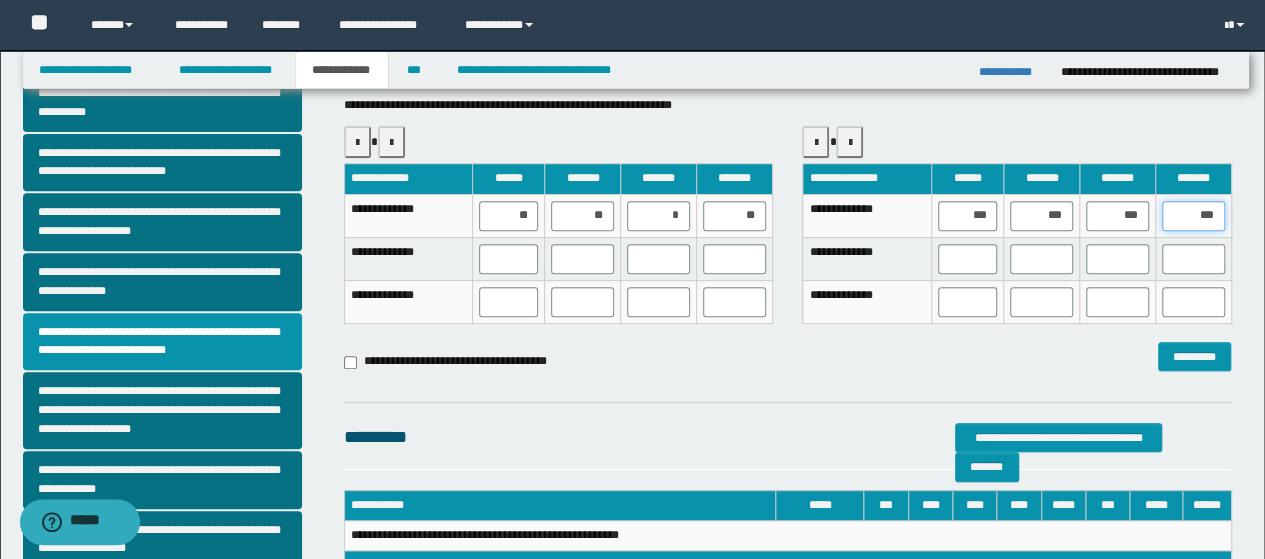 scroll, scrollTop: 400, scrollLeft: 0, axis: vertical 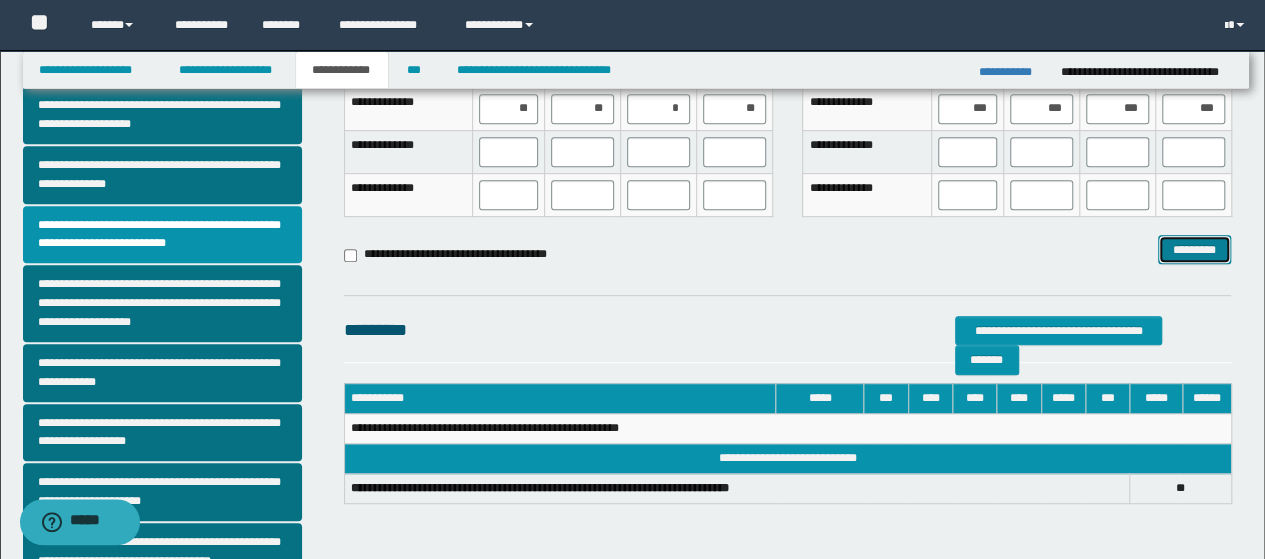 click on "*********" at bounding box center [1194, 249] 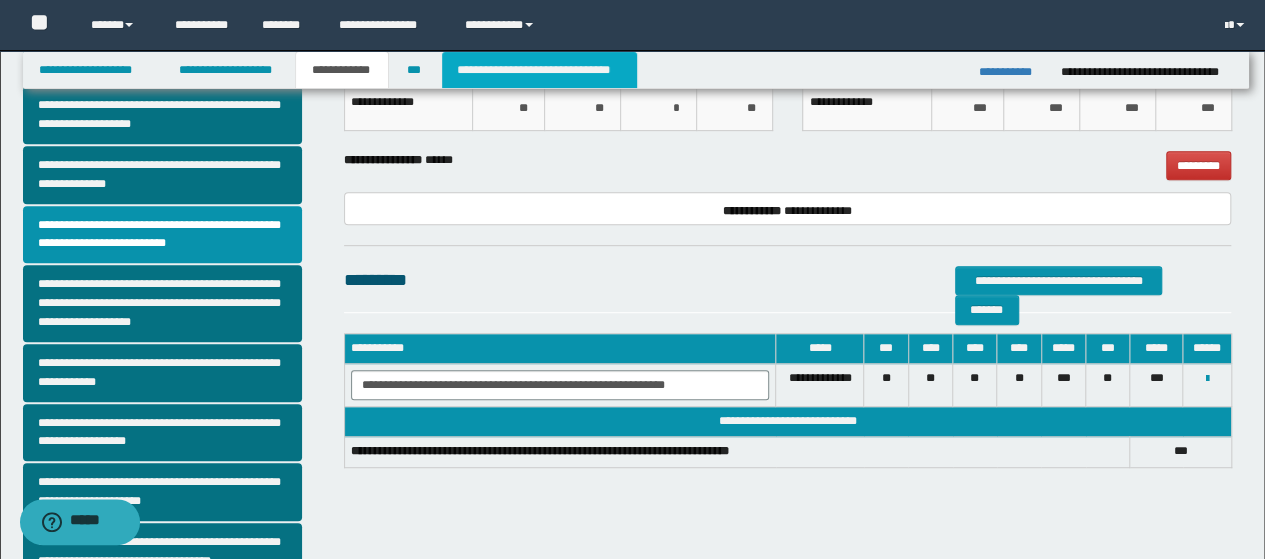 click on "**********" at bounding box center (539, 70) 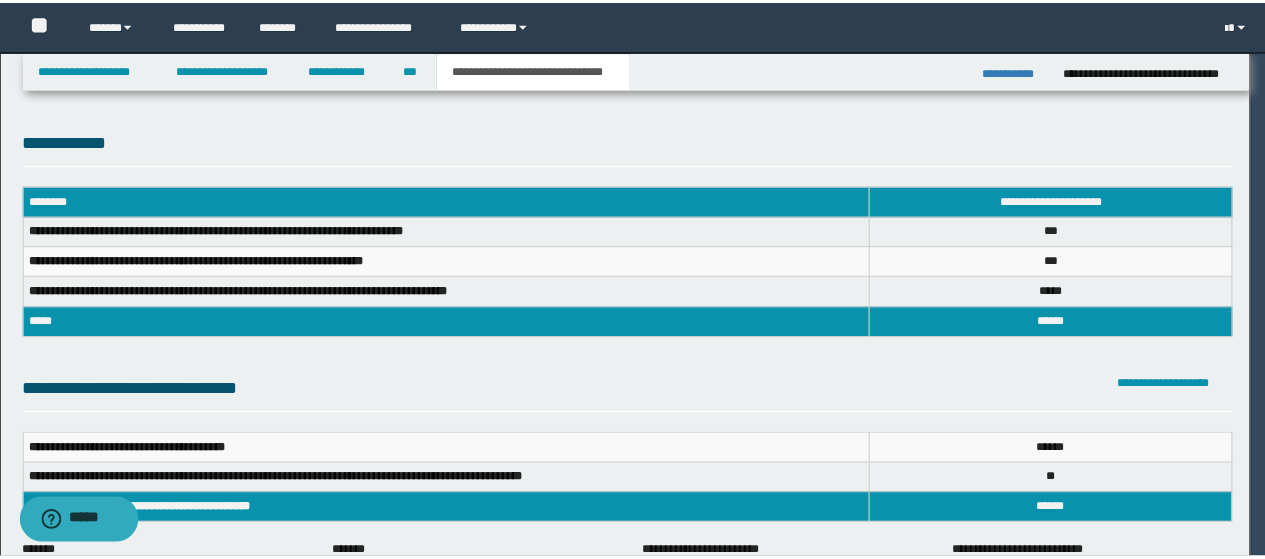 scroll, scrollTop: 0, scrollLeft: 0, axis: both 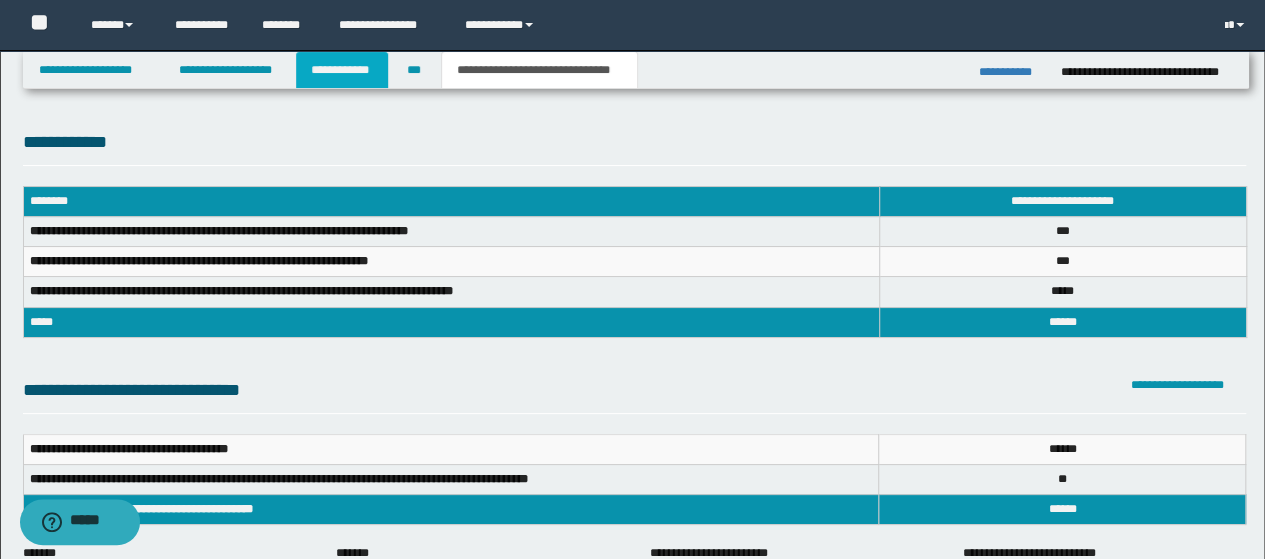 click on "**********" at bounding box center (342, 70) 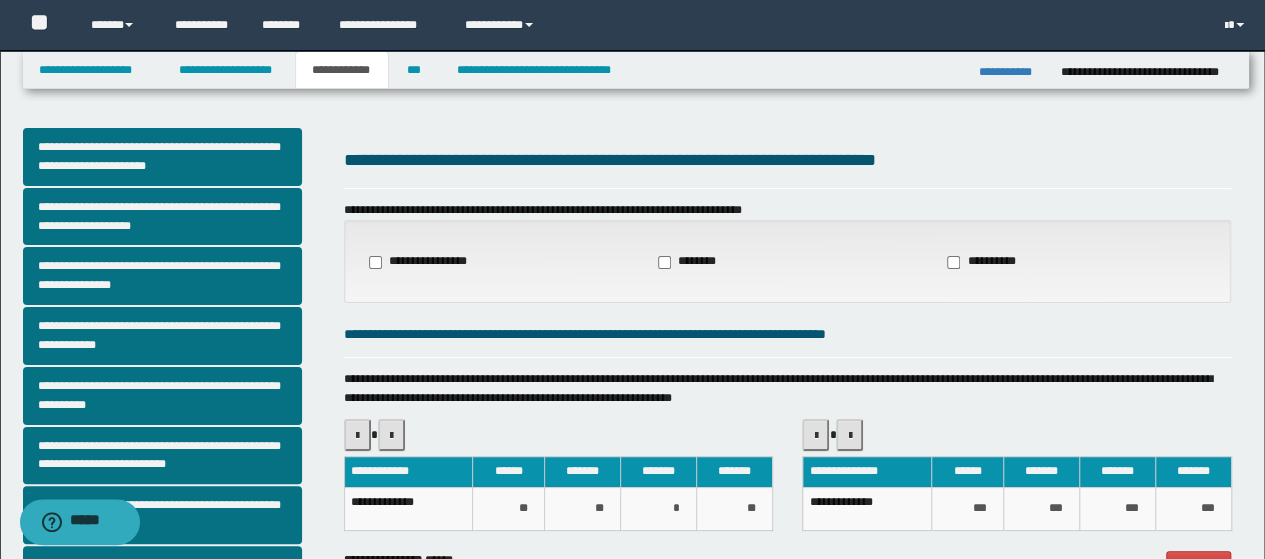 click on "********" at bounding box center [689, 262] 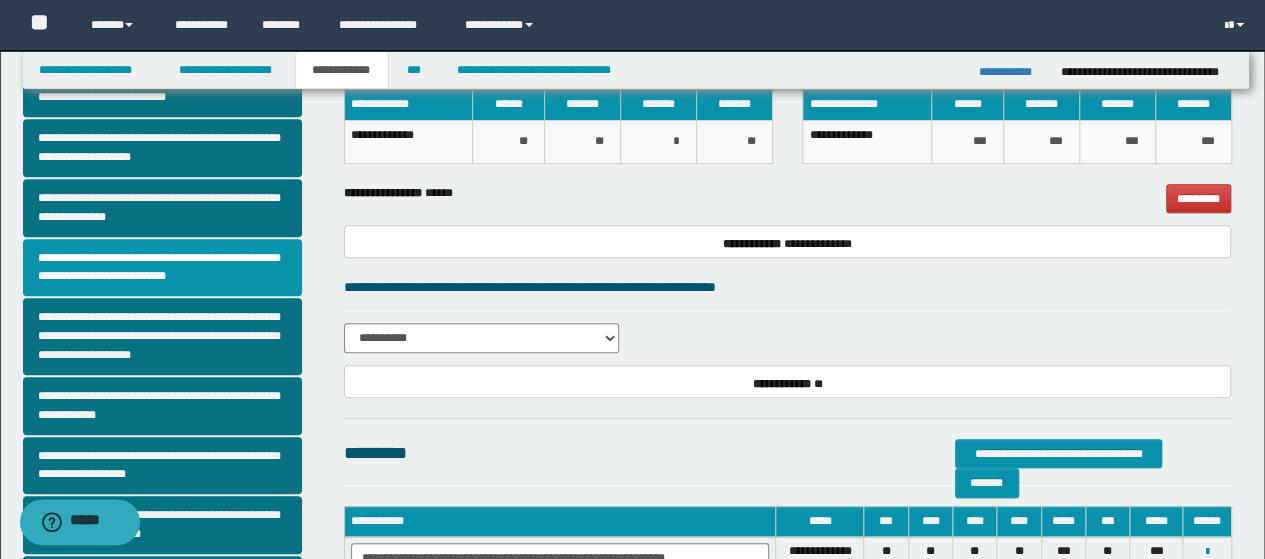 scroll, scrollTop: 400, scrollLeft: 0, axis: vertical 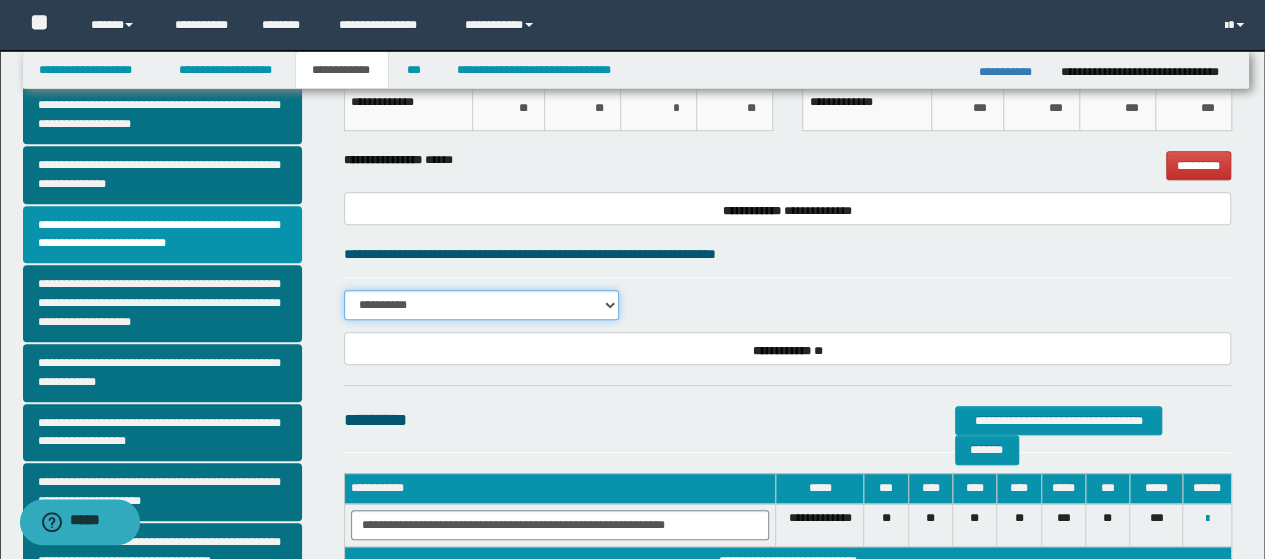 click on "**********" at bounding box center [482, 305] 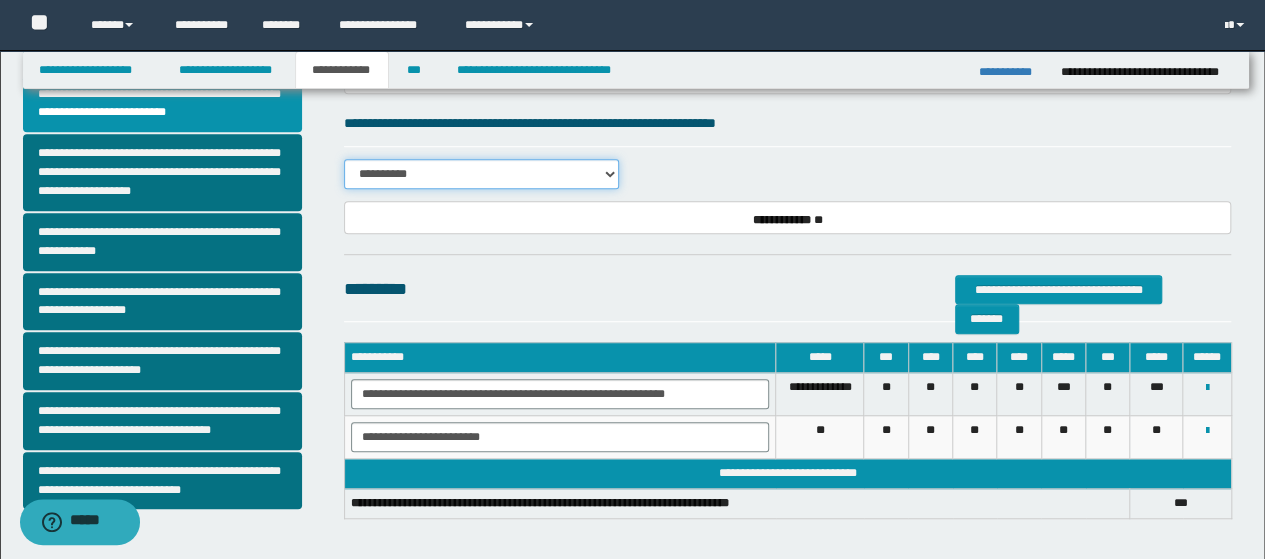 scroll, scrollTop: 500, scrollLeft: 0, axis: vertical 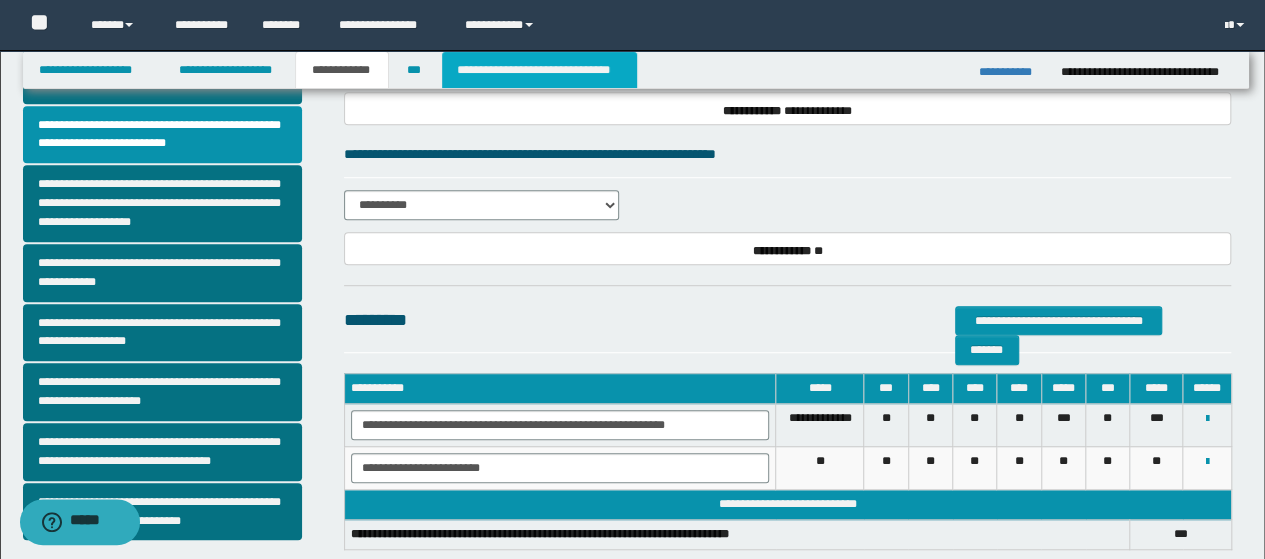 click on "**********" at bounding box center (539, 70) 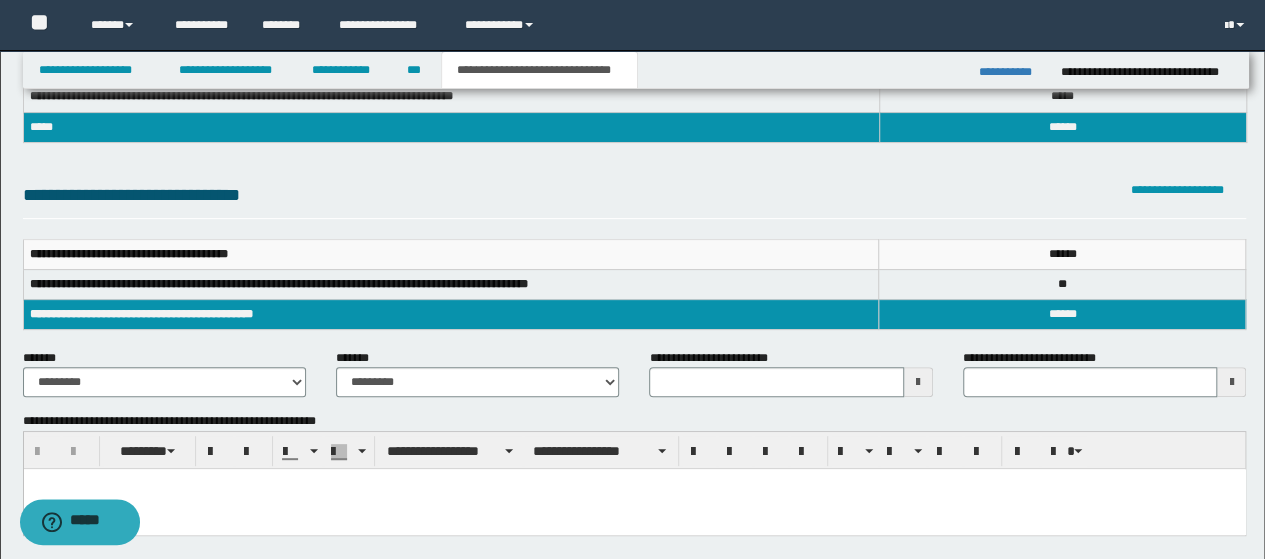scroll, scrollTop: 200, scrollLeft: 0, axis: vertical 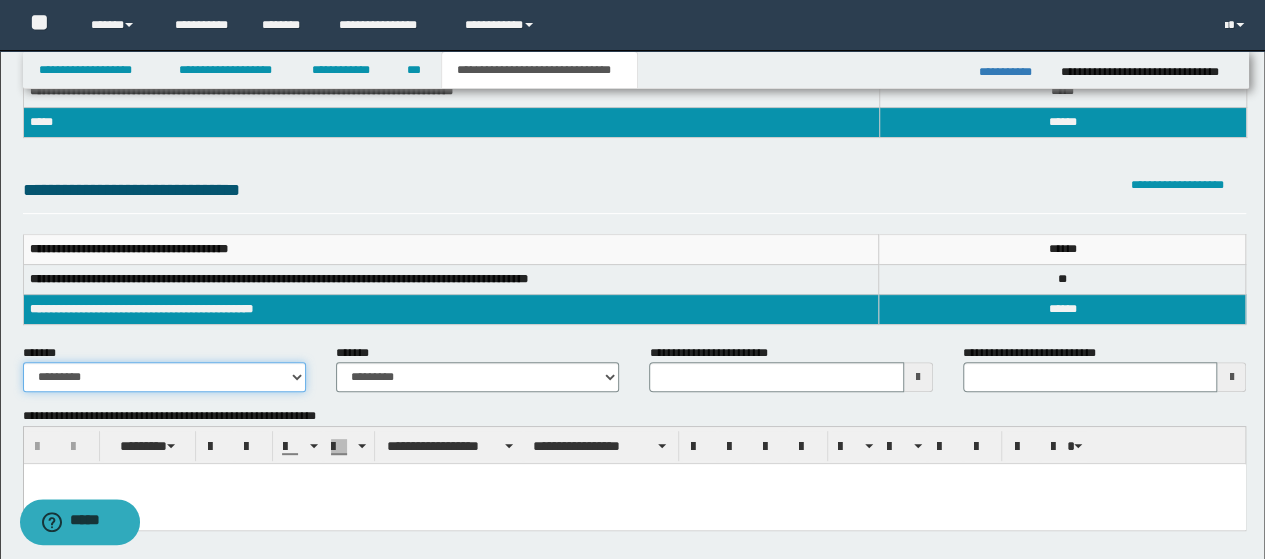click on "**********" at bounding box center [164, 377] 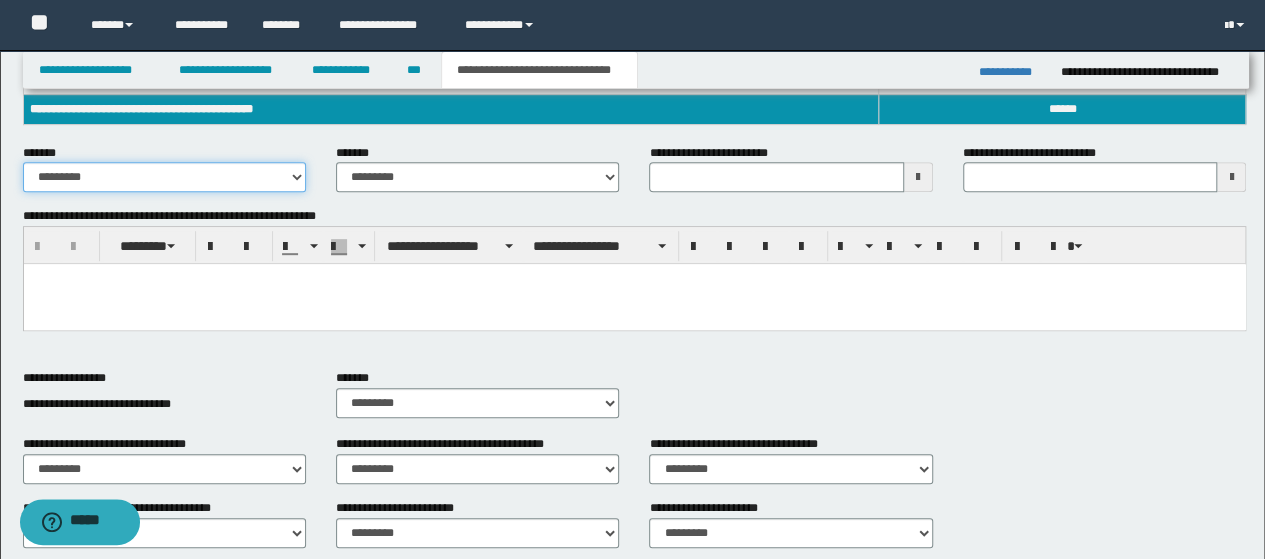 scroll, scrollTop: 200, scrollLeft: 0, axis: vertical 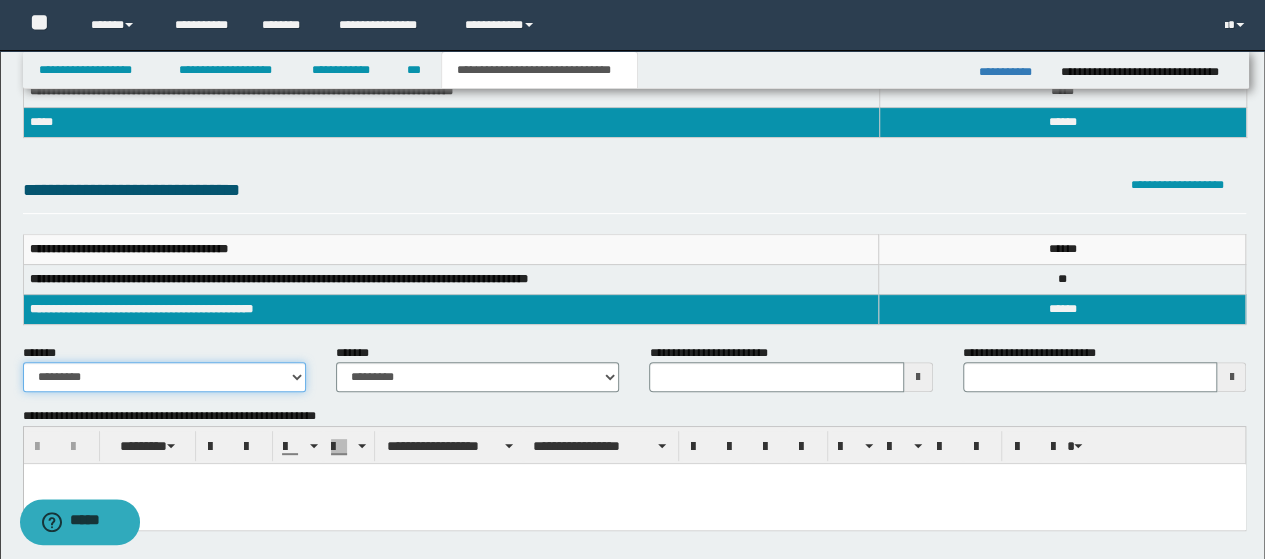 click on "**********" at bounding box center [164, 377] 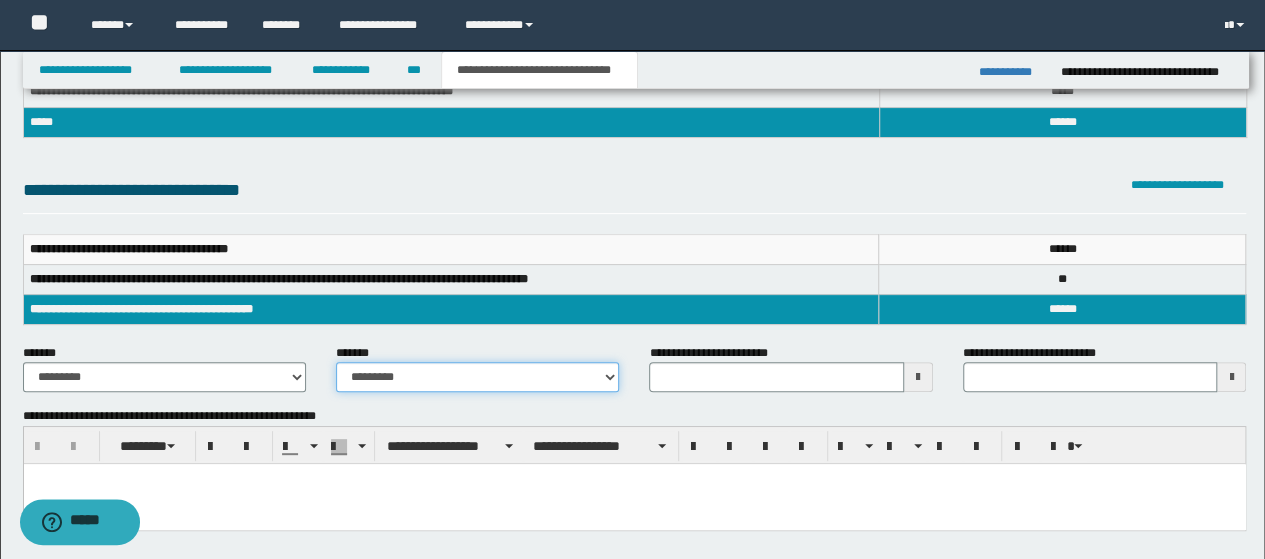 click on "**********" at bounding box center (477, 377) 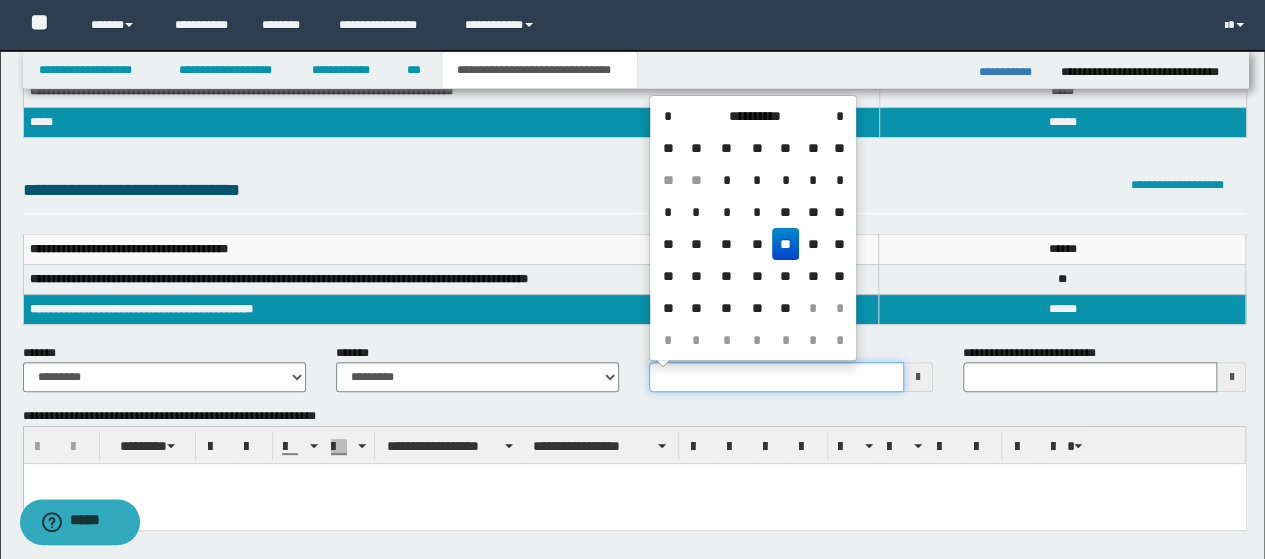 click on "**********" at bounding box center [776, 377] 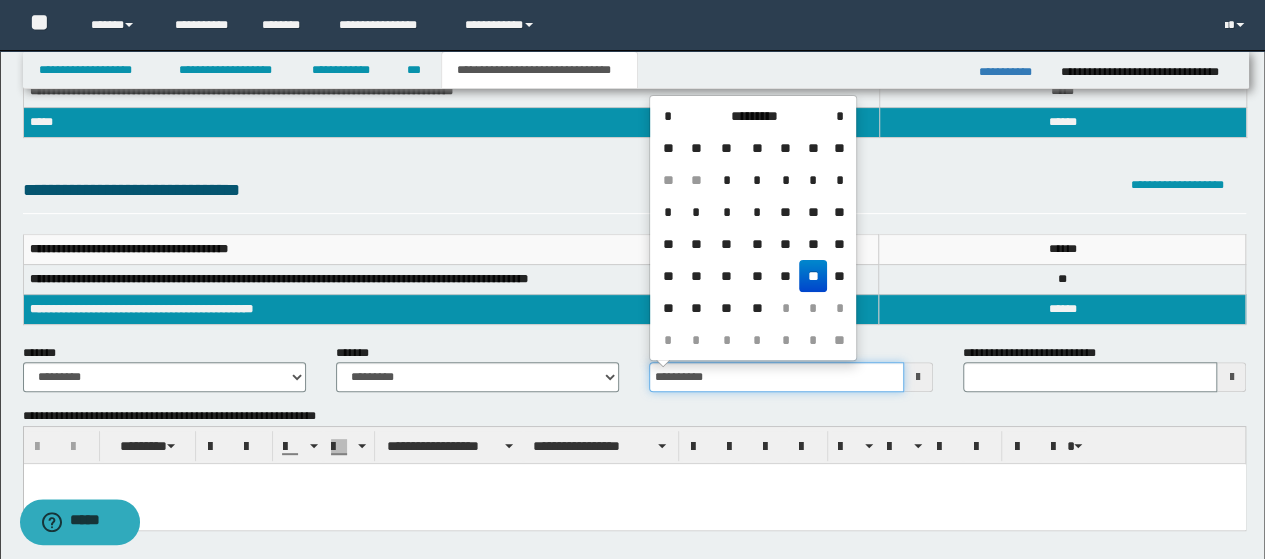 type on "**********" 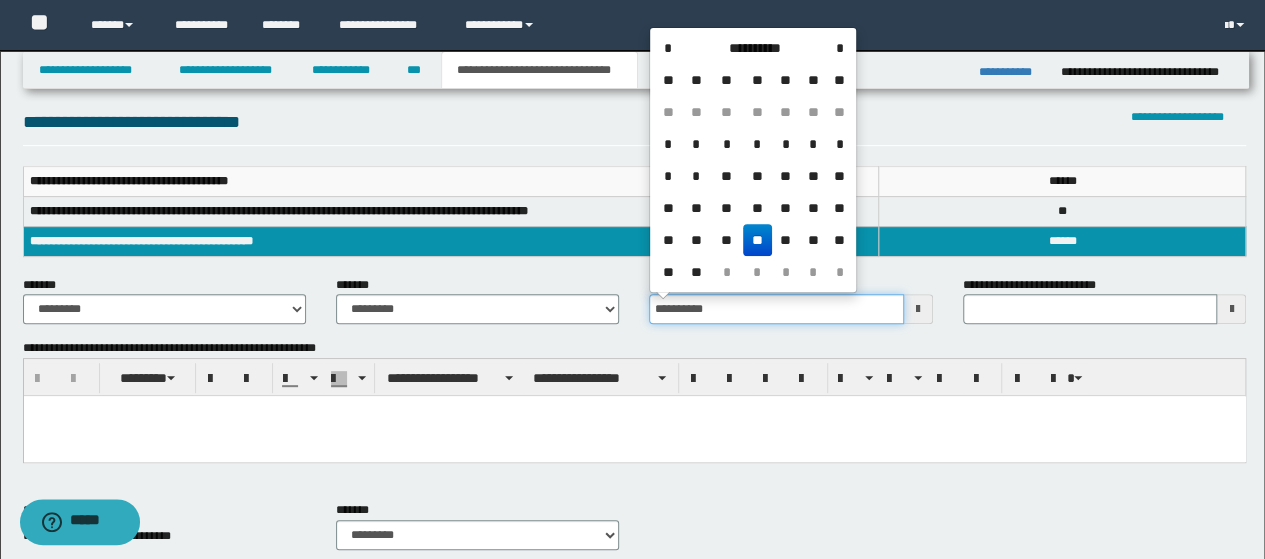 scroll, scrollTop: 300, scrollLeft: 0, axis: vertical 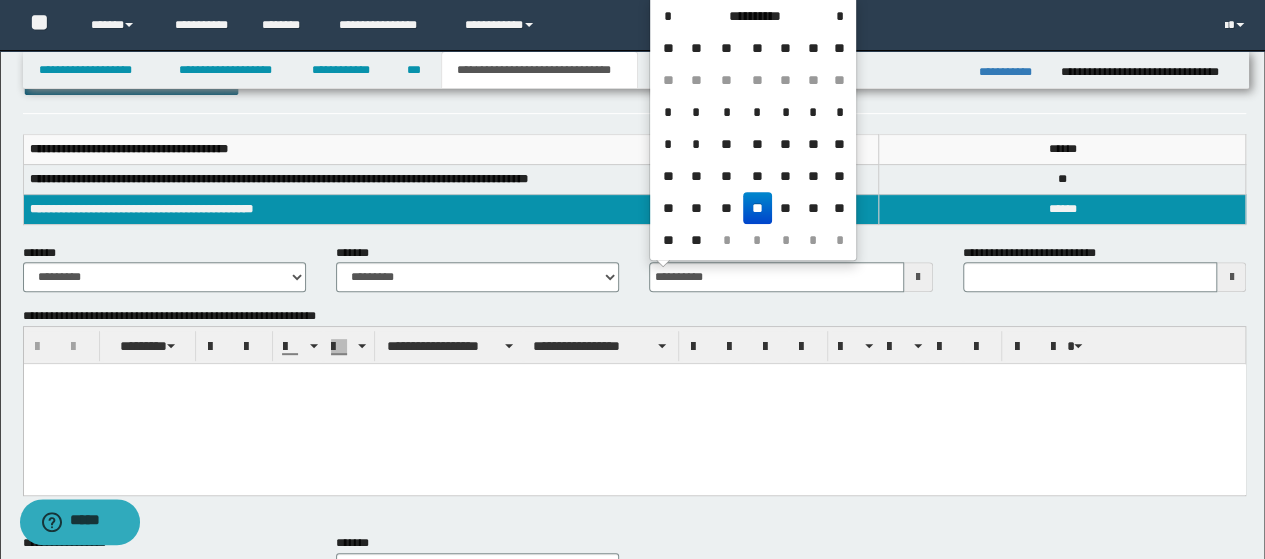 click at bounding box center [634, 379] 